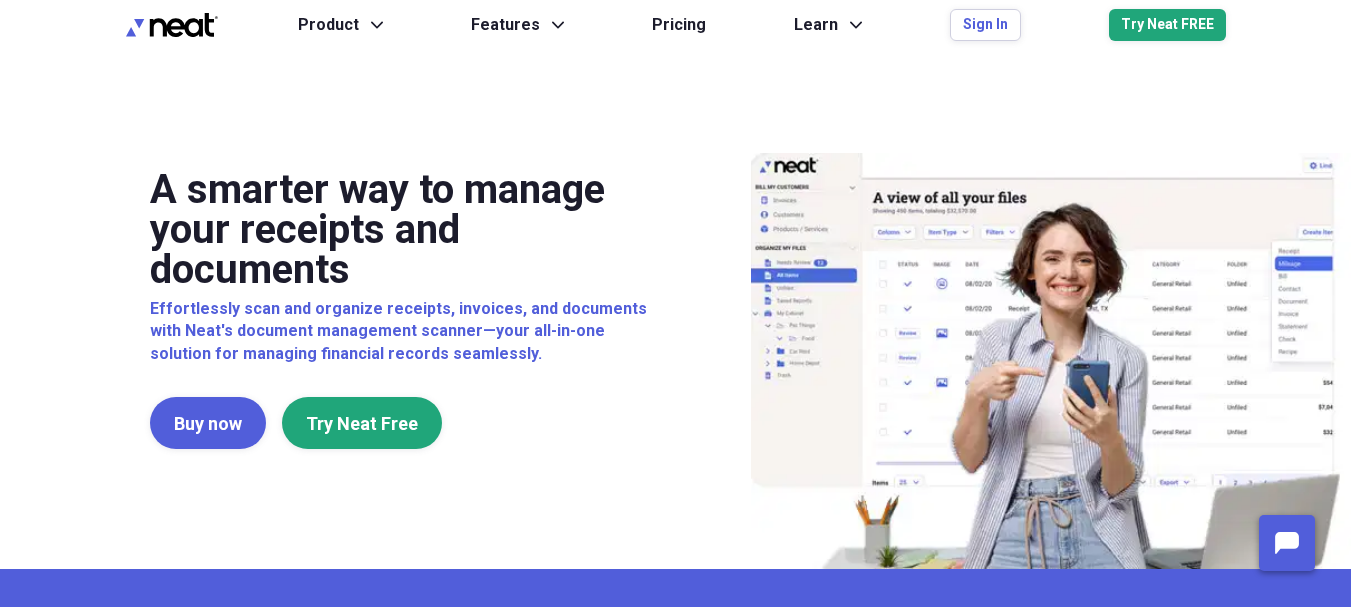 scroll, scrollTop: 0, scrollLeft: 0, axis: both 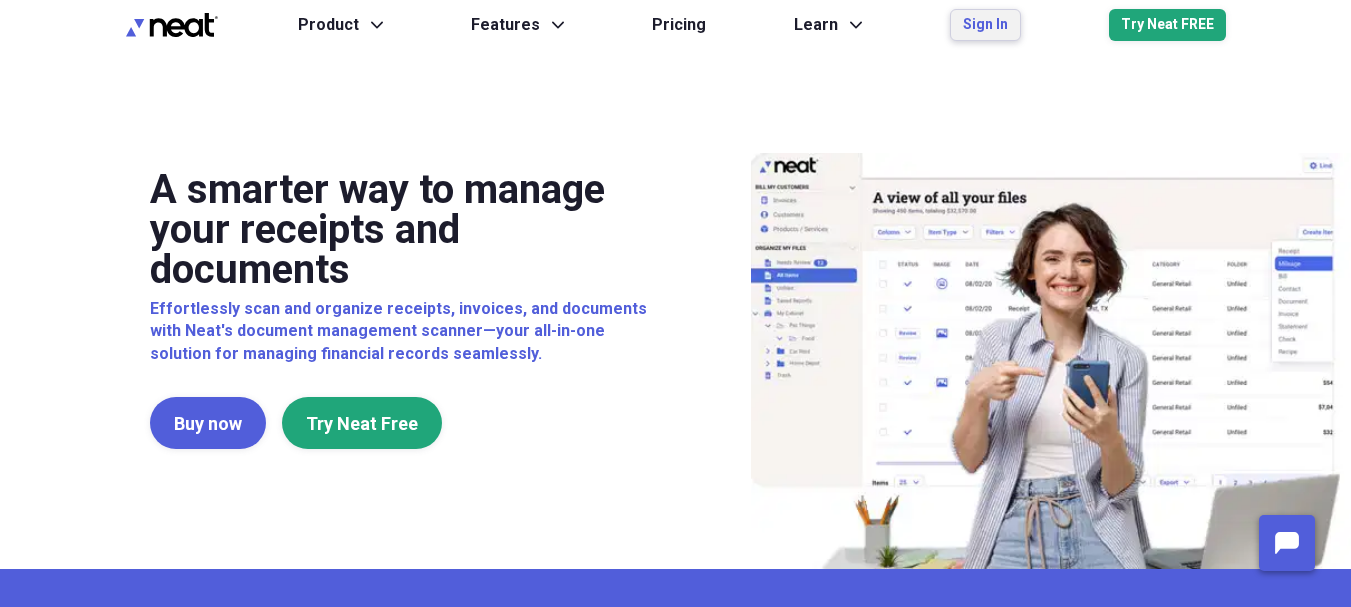 click on "Sign In" at bounding box center (985, 25) 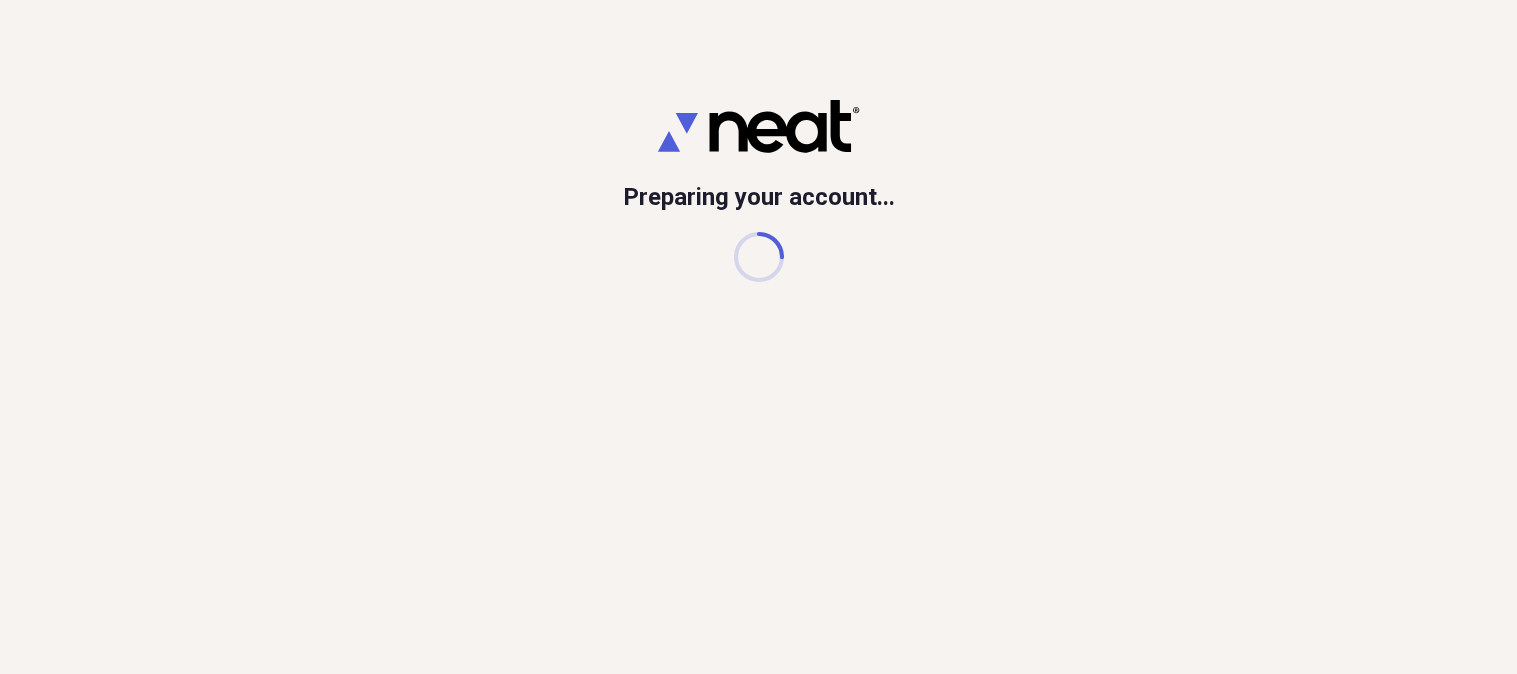 scroll, scrollTop: 0, scrollLeft: 0, axis: both 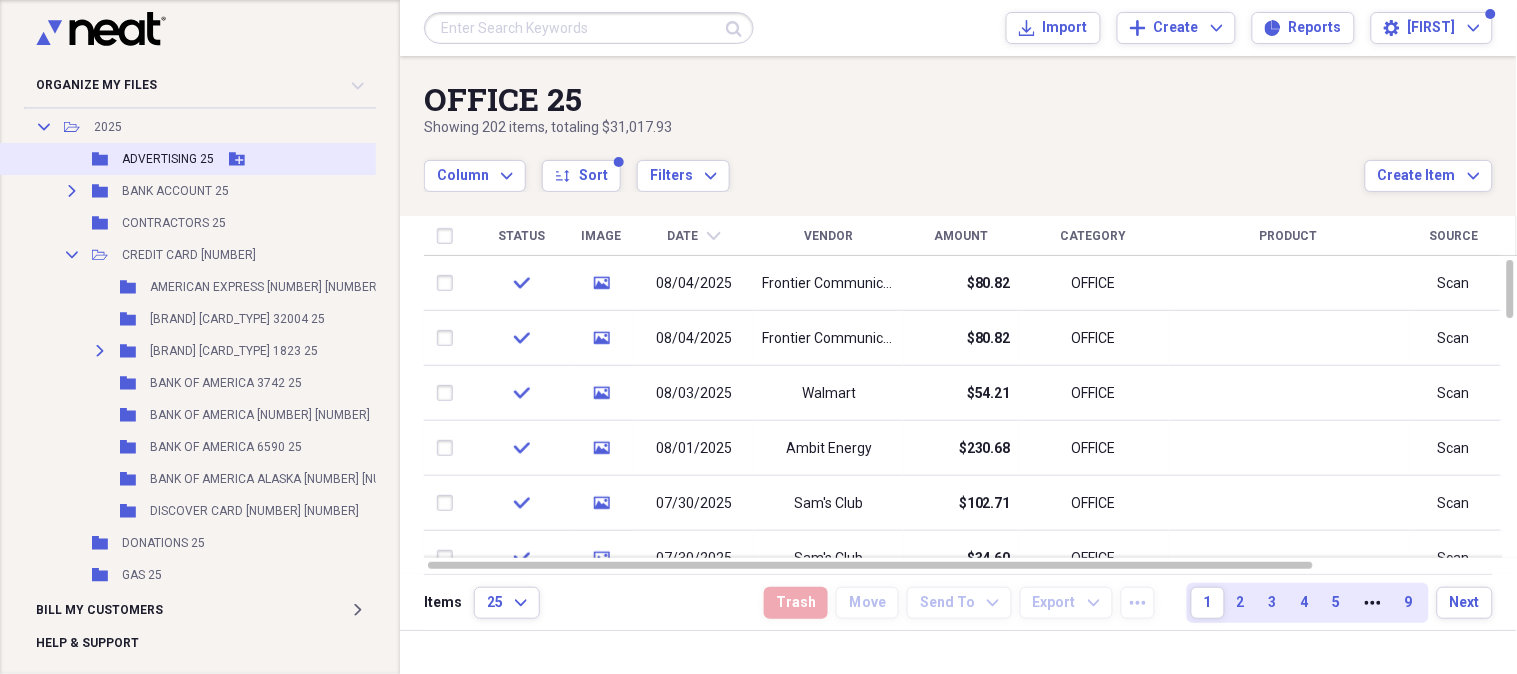 click on "ADVERTISING 25" at bounding box center [168, 159] 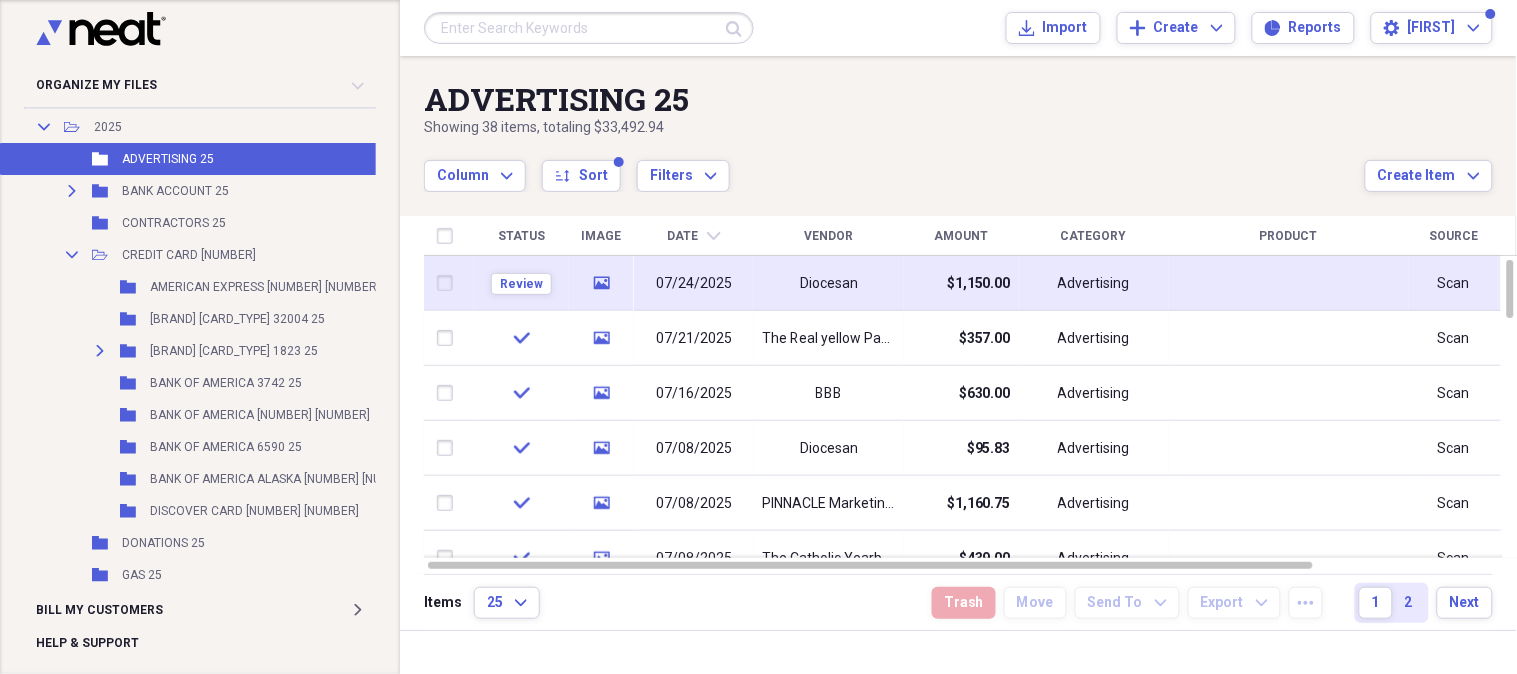 click on "Diocesan" at bounding box center [829, 284] 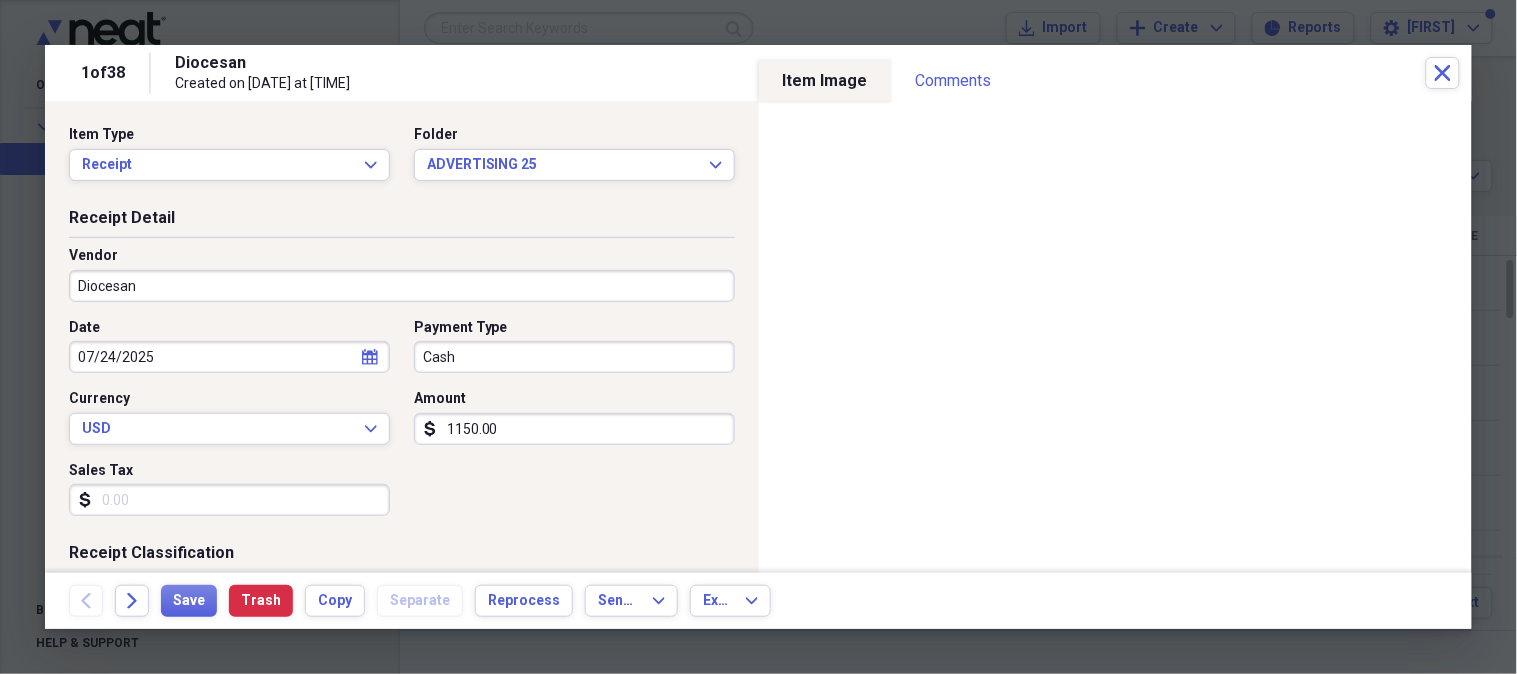 click on "calendar" 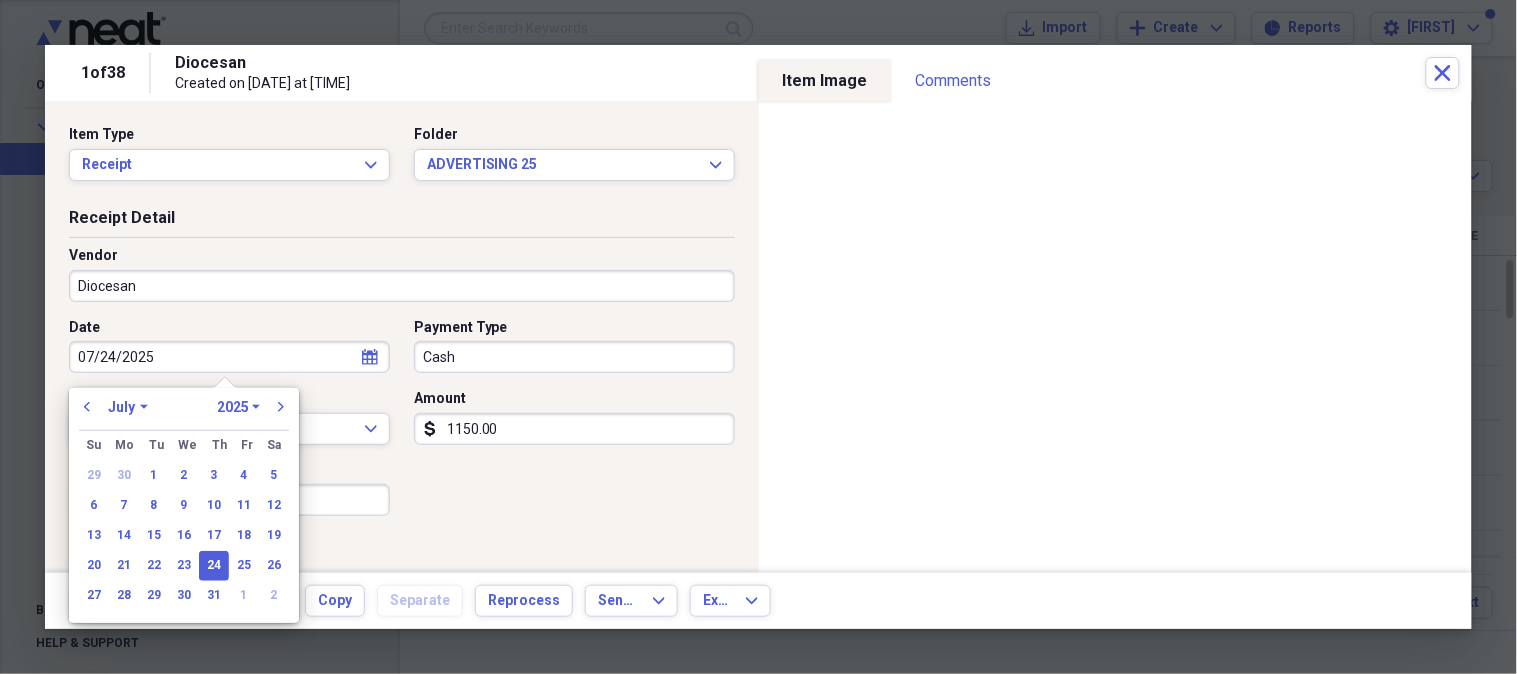 click on "January February March April May June July August September October November December" at bounding box center [128, 407] 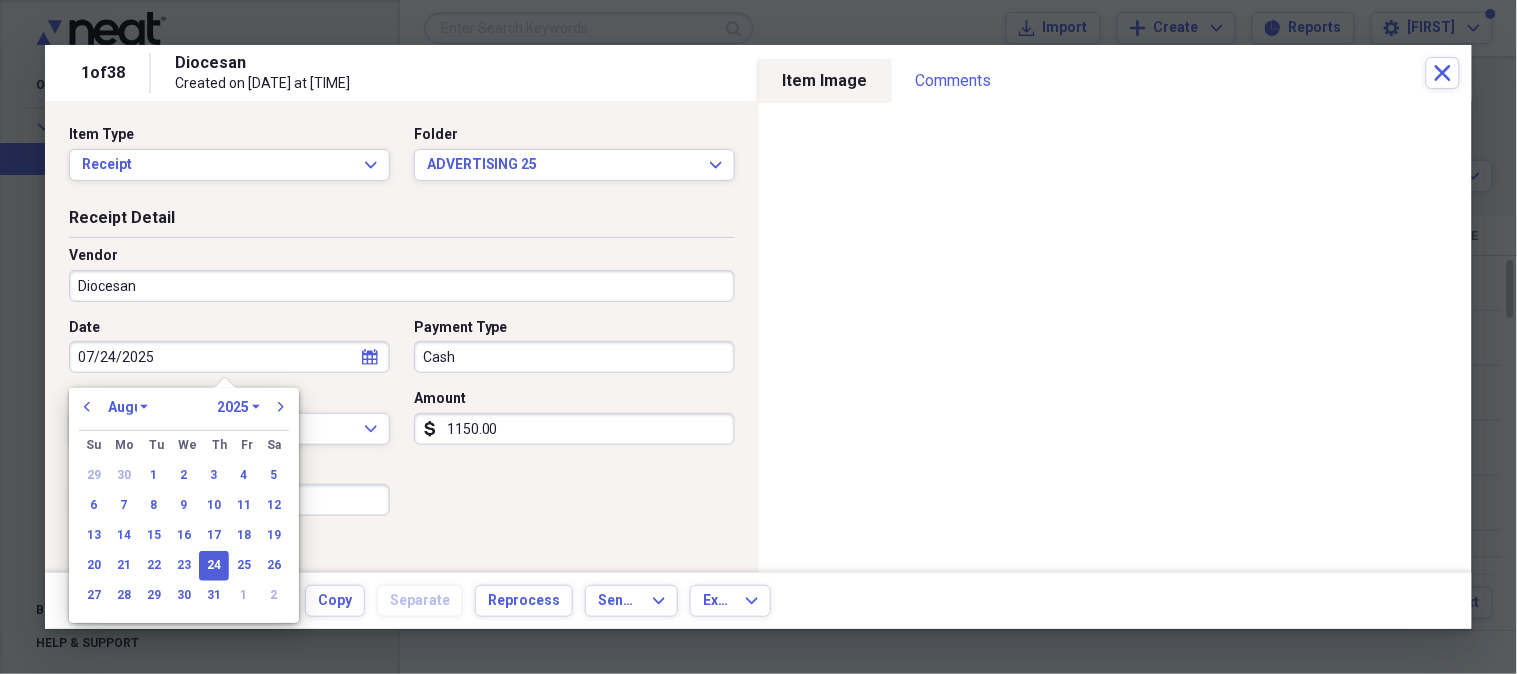 click on "January February March April May June July August September October November December" at bounding box center (128, 407) 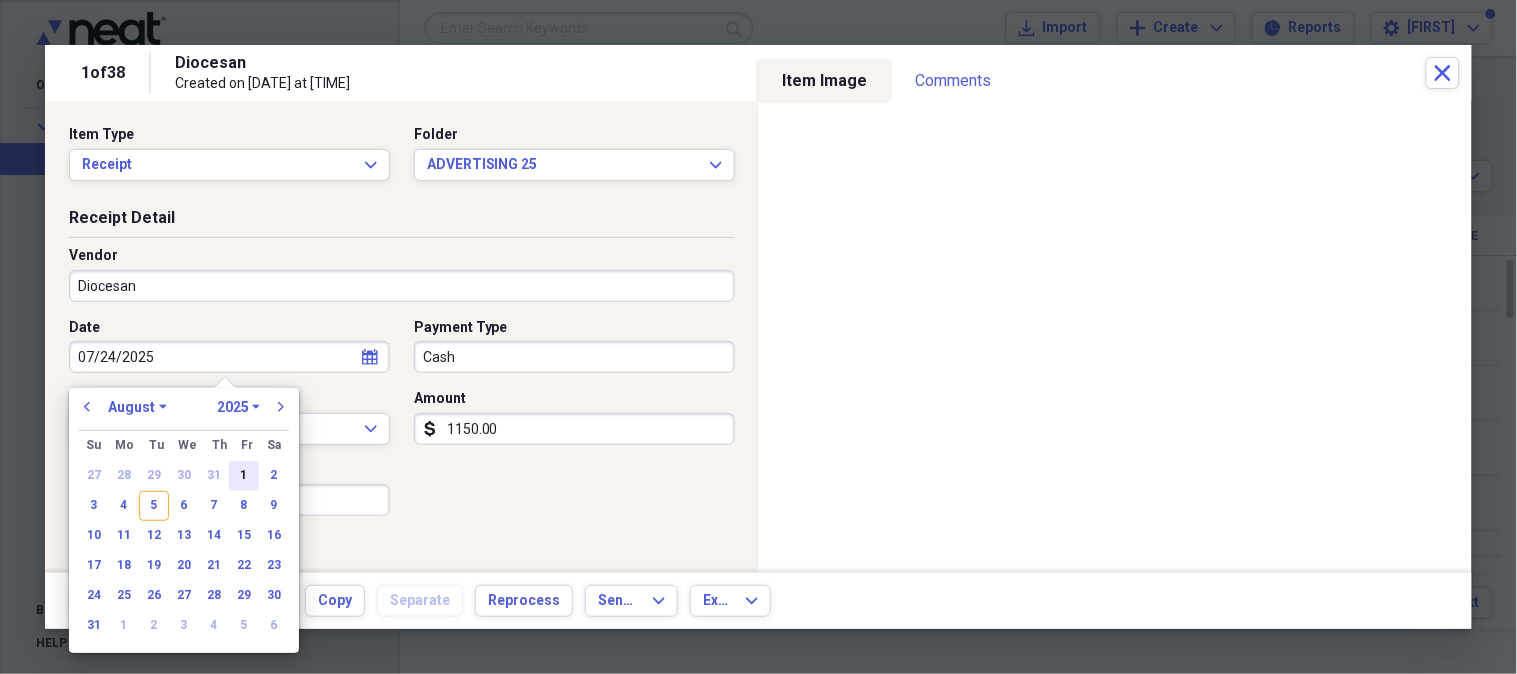 click on "1" at bounding box center [244, 476] 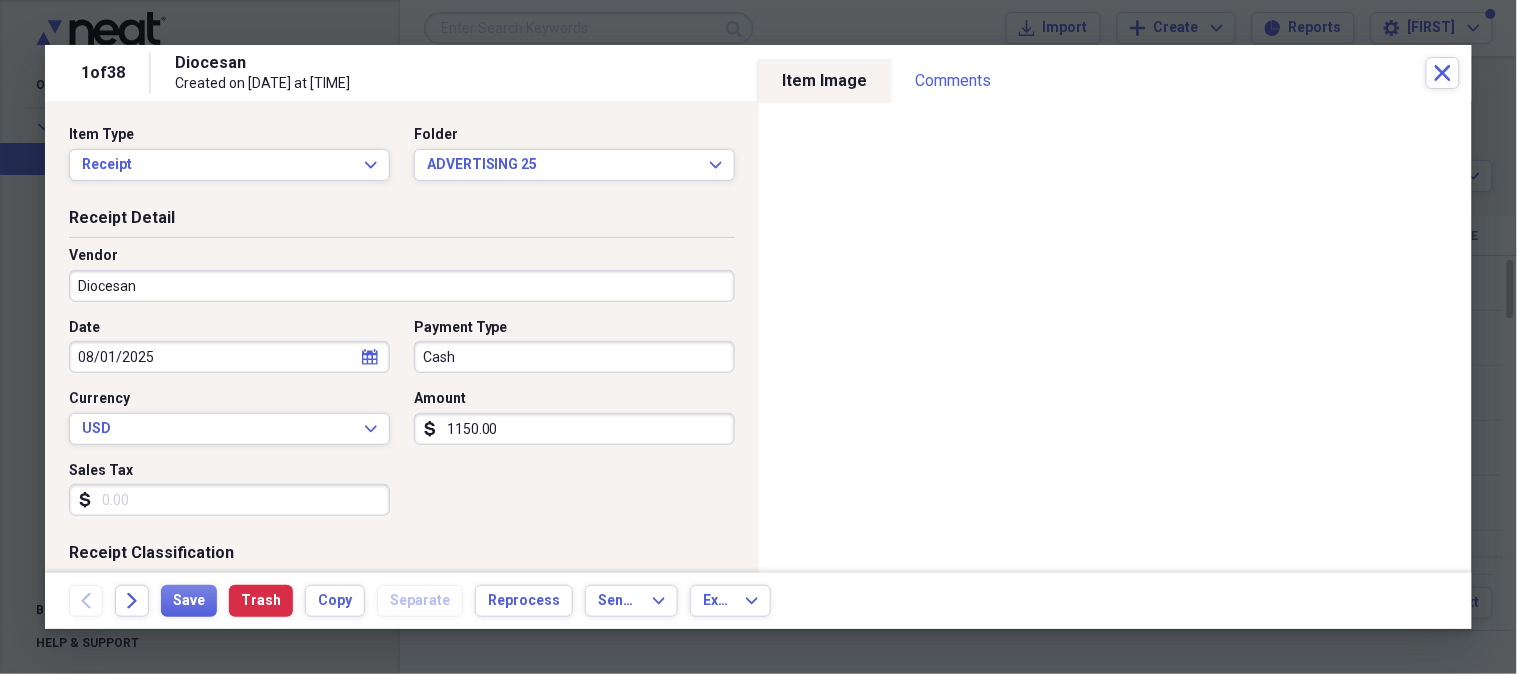 click on "Cash" at bounding box center [574, 357] 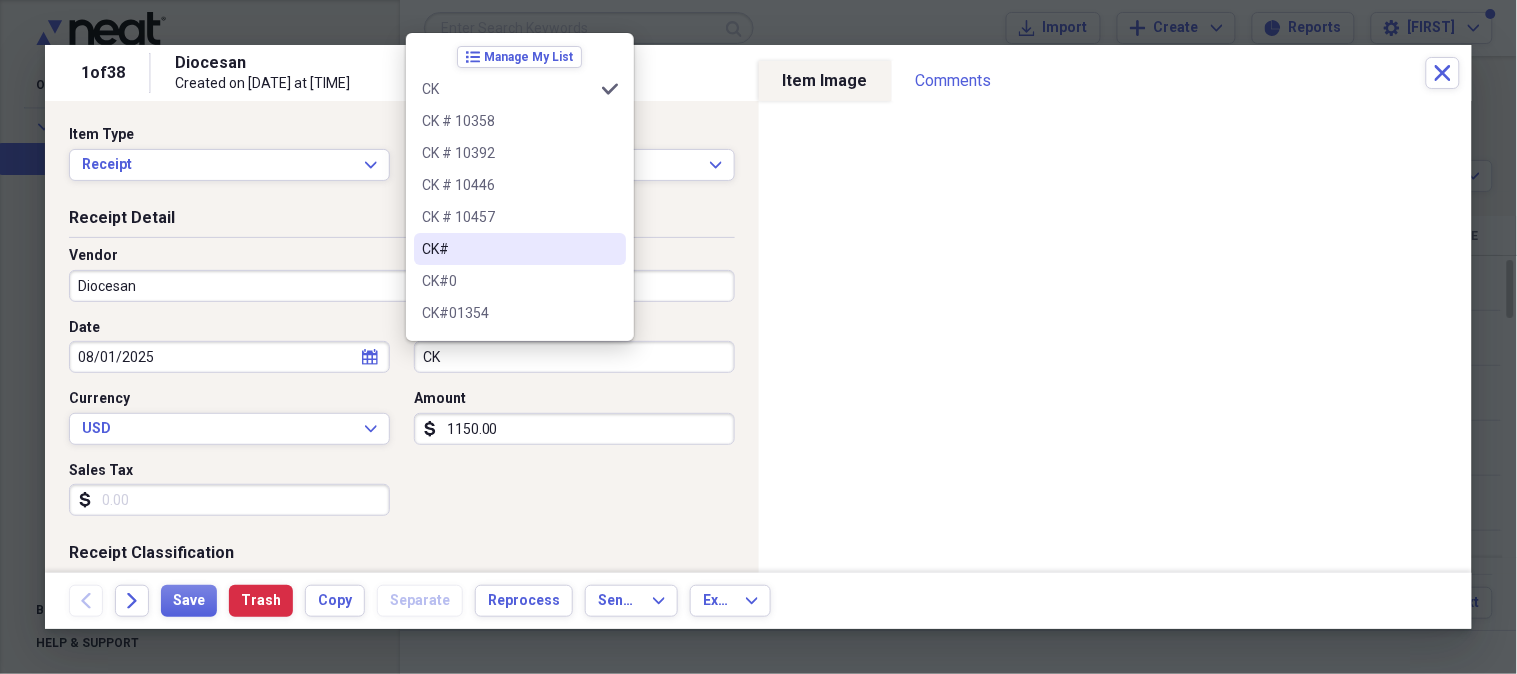 click on "CK#" at bounding box center [508, 249] 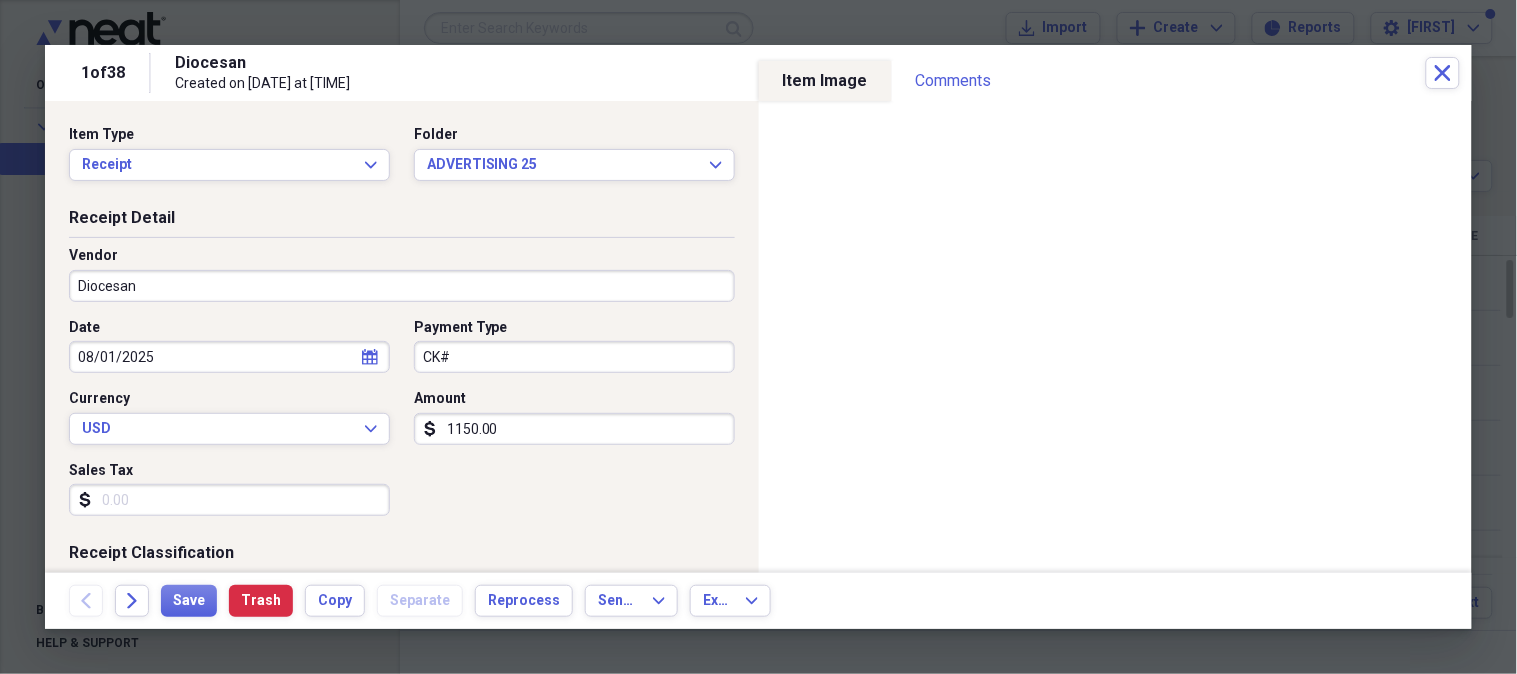 click on "CK#" at bounding box center (574, 357) 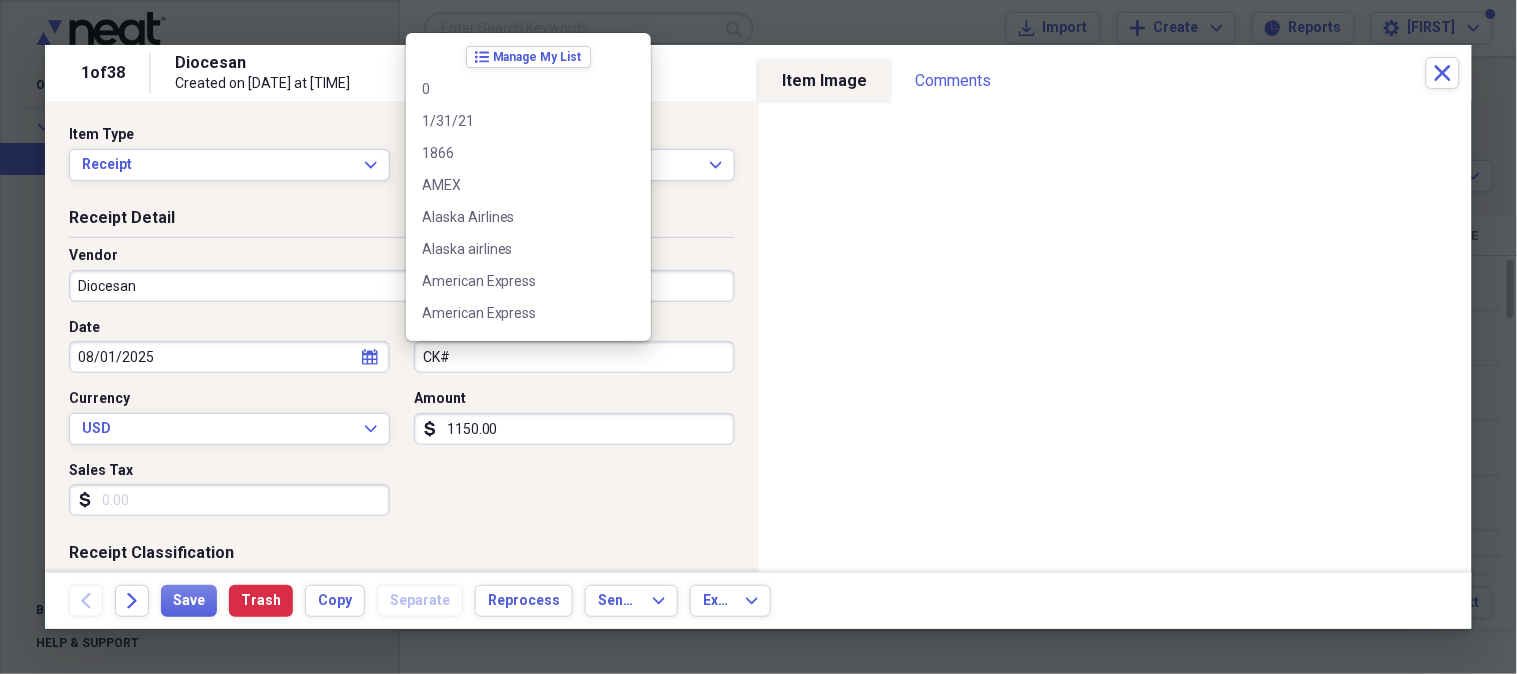 scroll, scrollTop: 475, scrollLeft: 0, axis: vertical 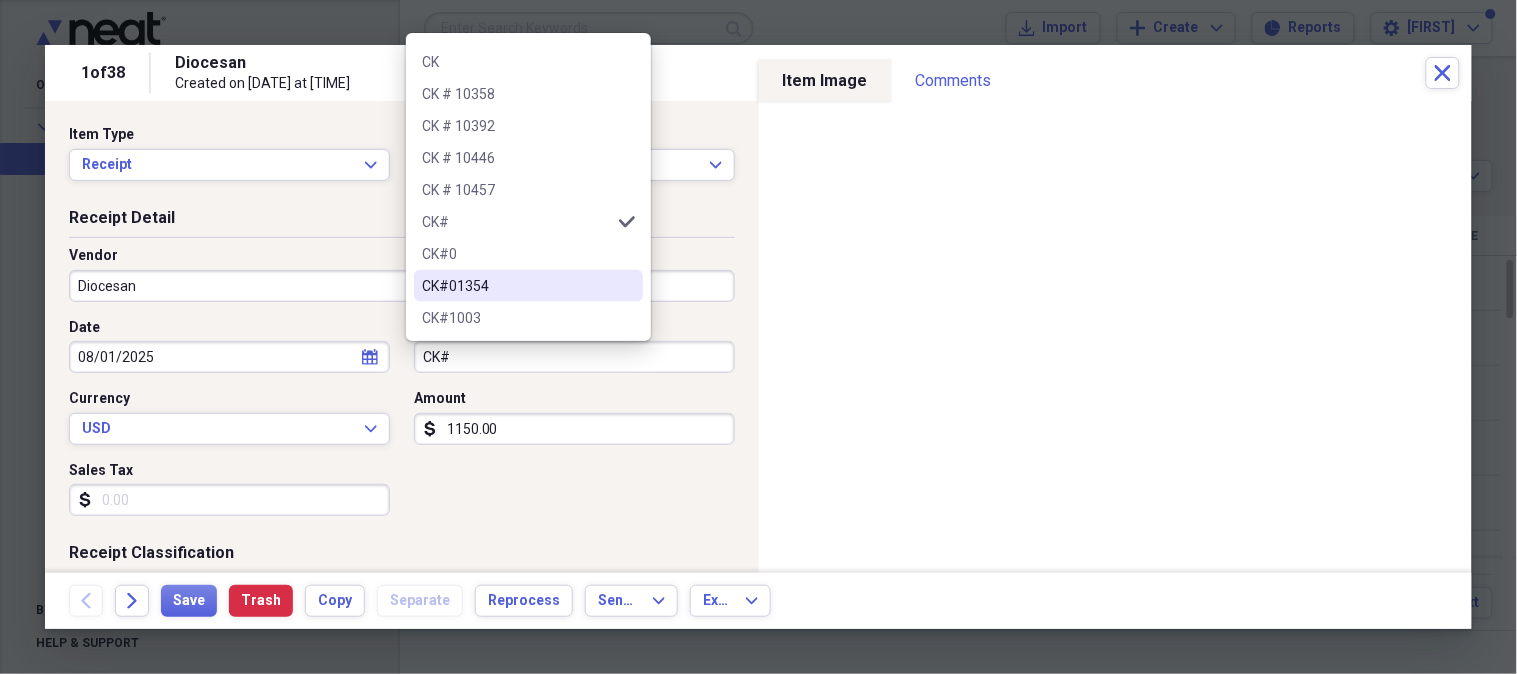 click on "CK#" at bounding box center (574, 357) 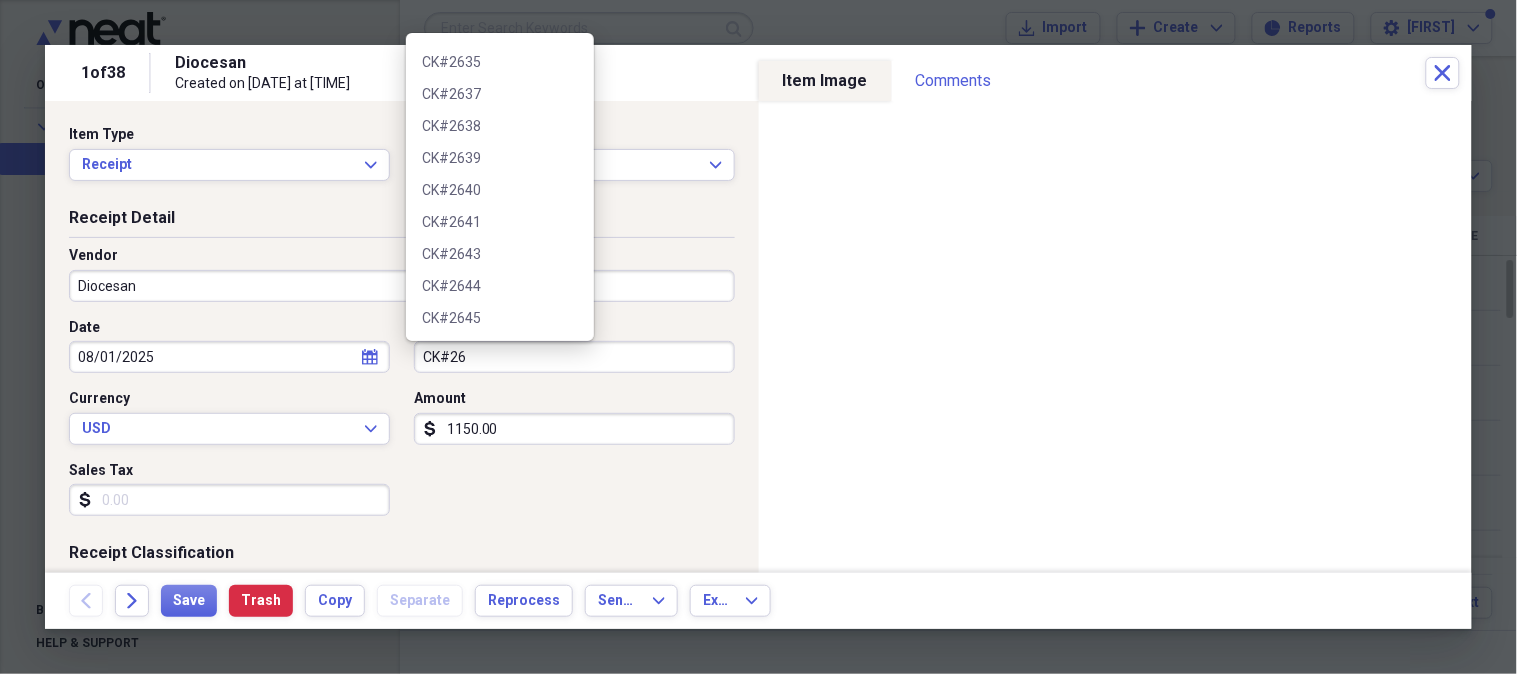 scroll, scrollTop: 0, scrollLeft: 0, axis: both 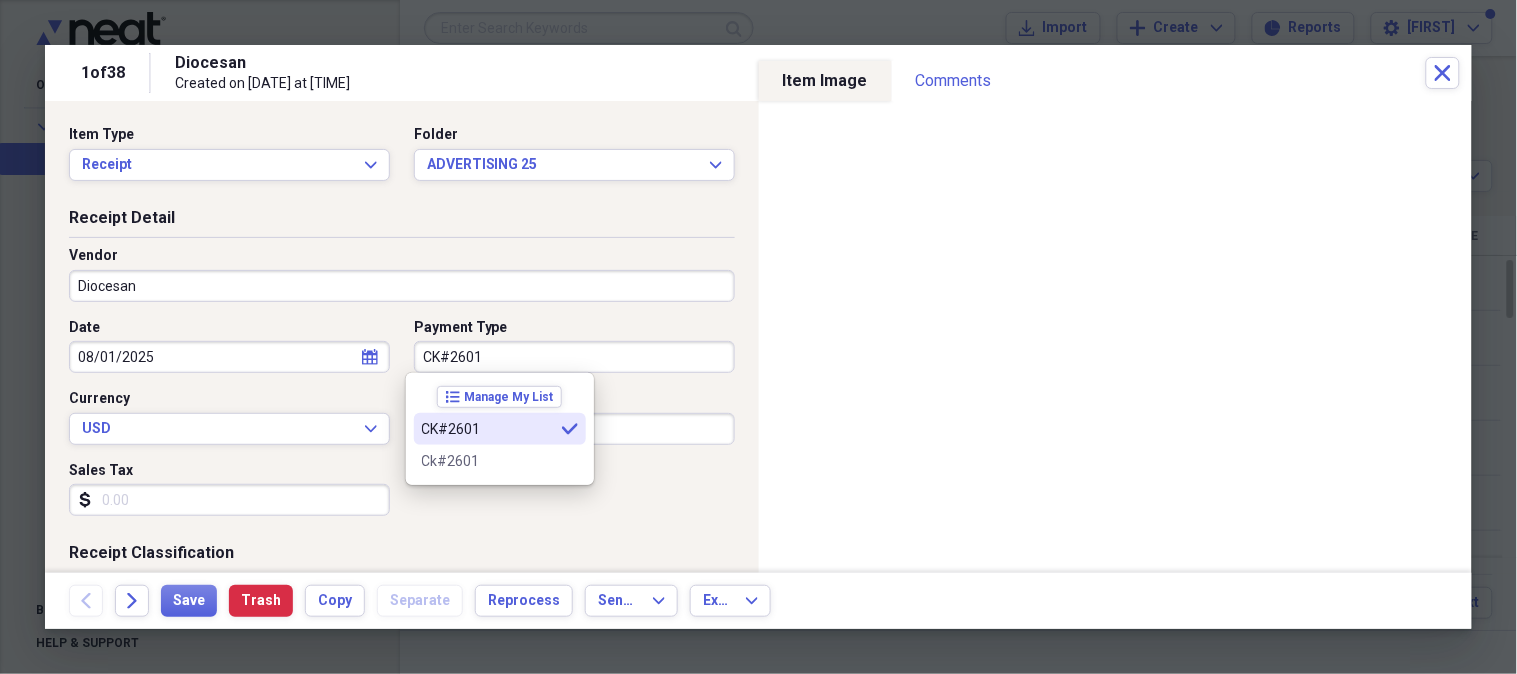 type on "CK#2601" 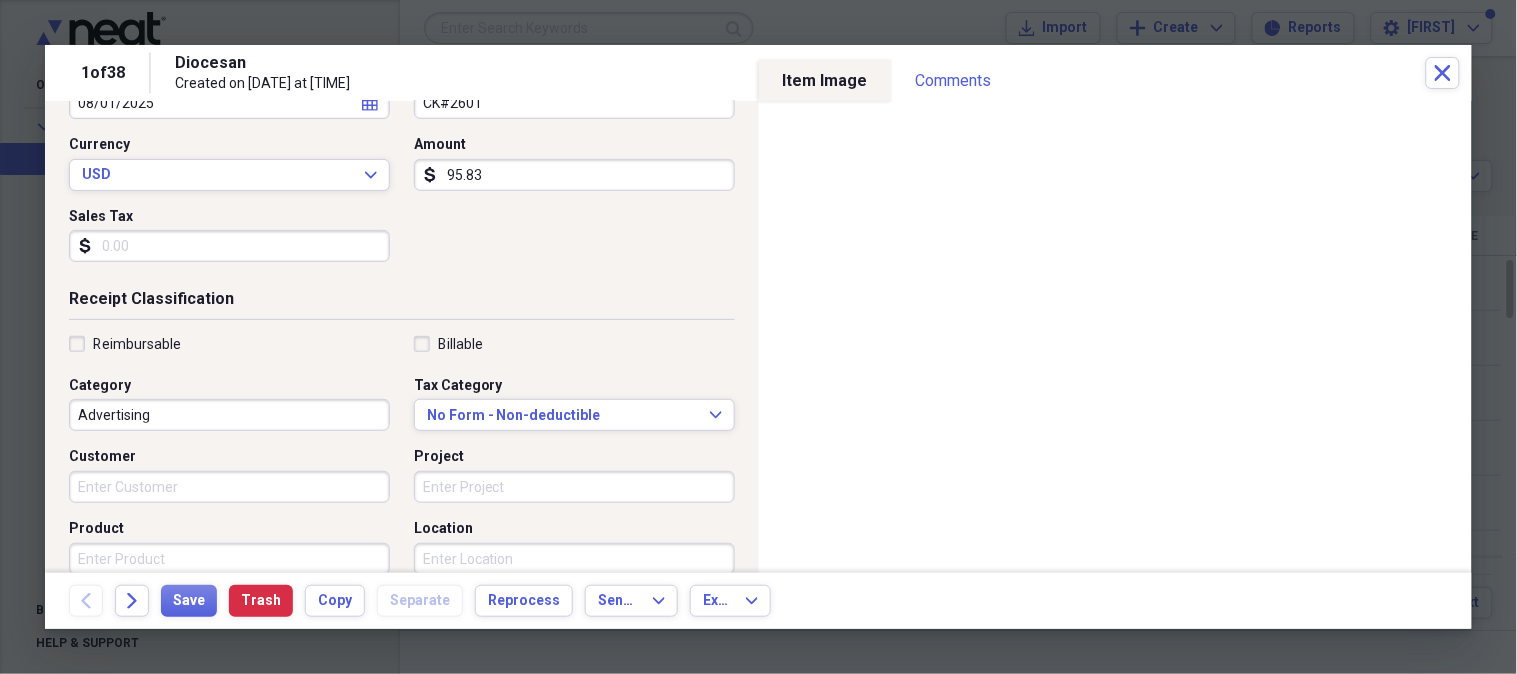 scroll, scrollTop: 256, scrollLeft: 0, axis: vertical 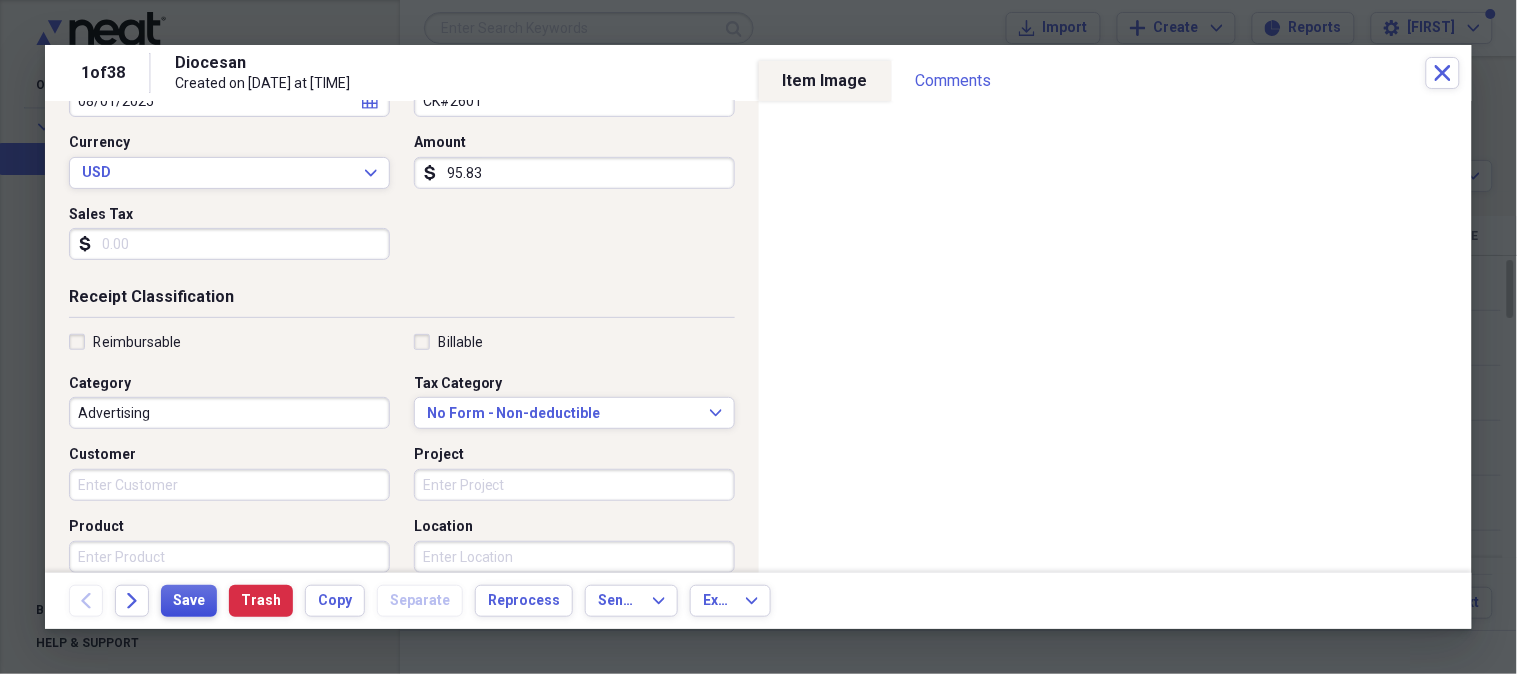 type on "95.83" 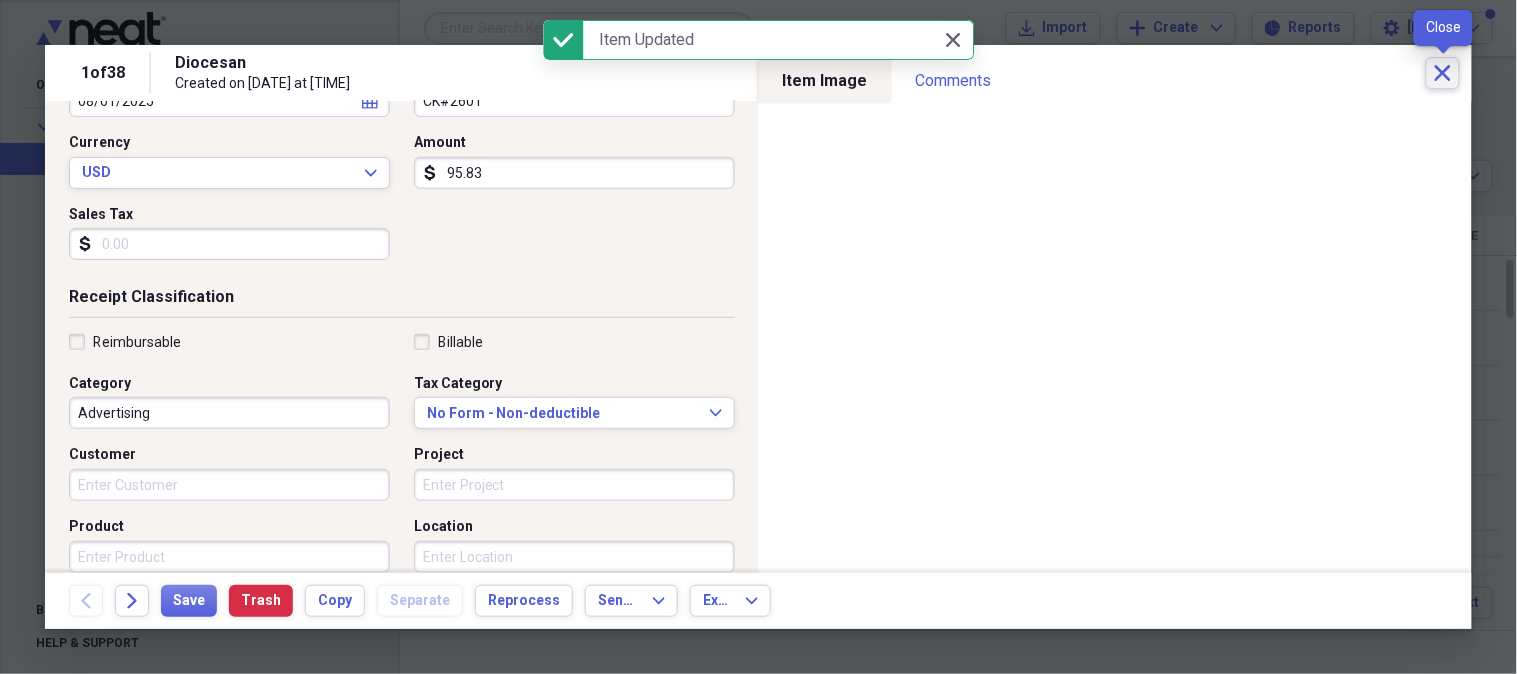 click on "Close" at bounding box center (1443, 73) 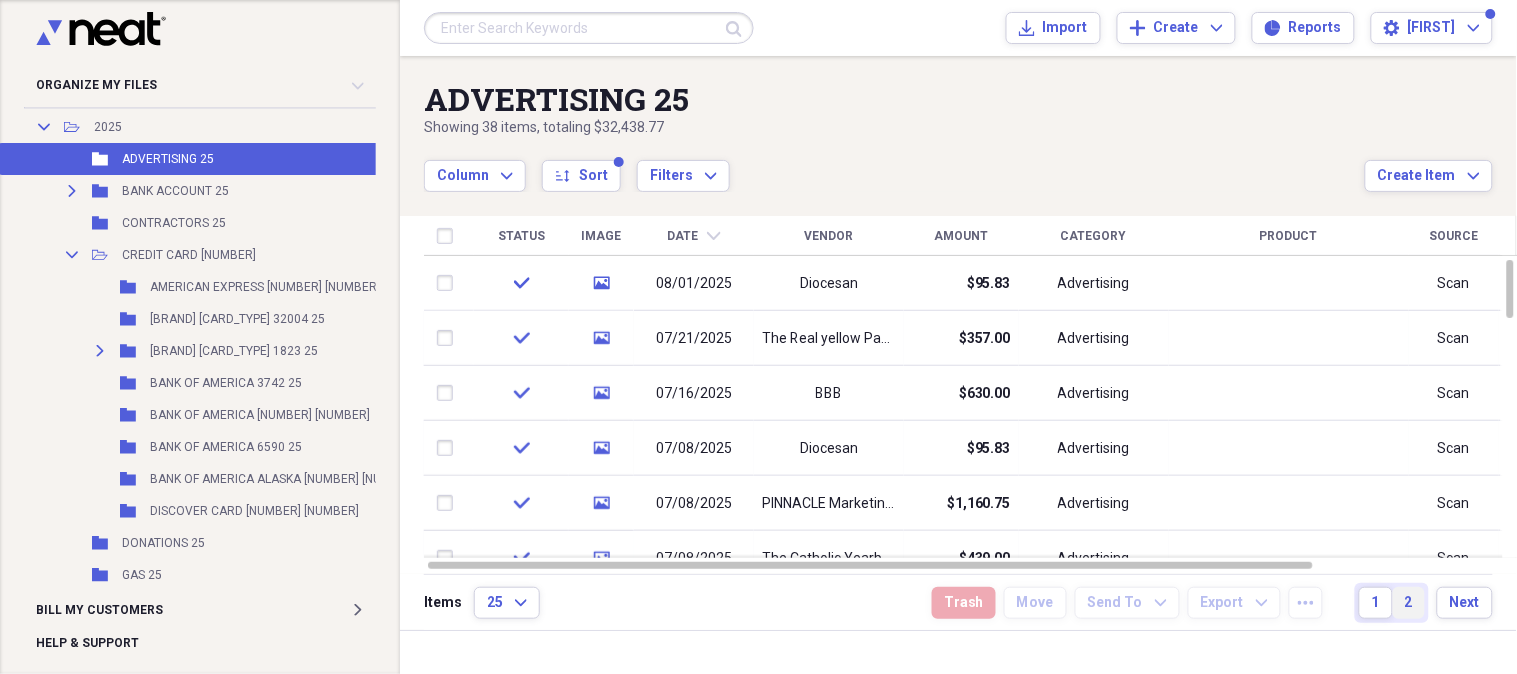 click on "2" at bounding box center (1409, 603) 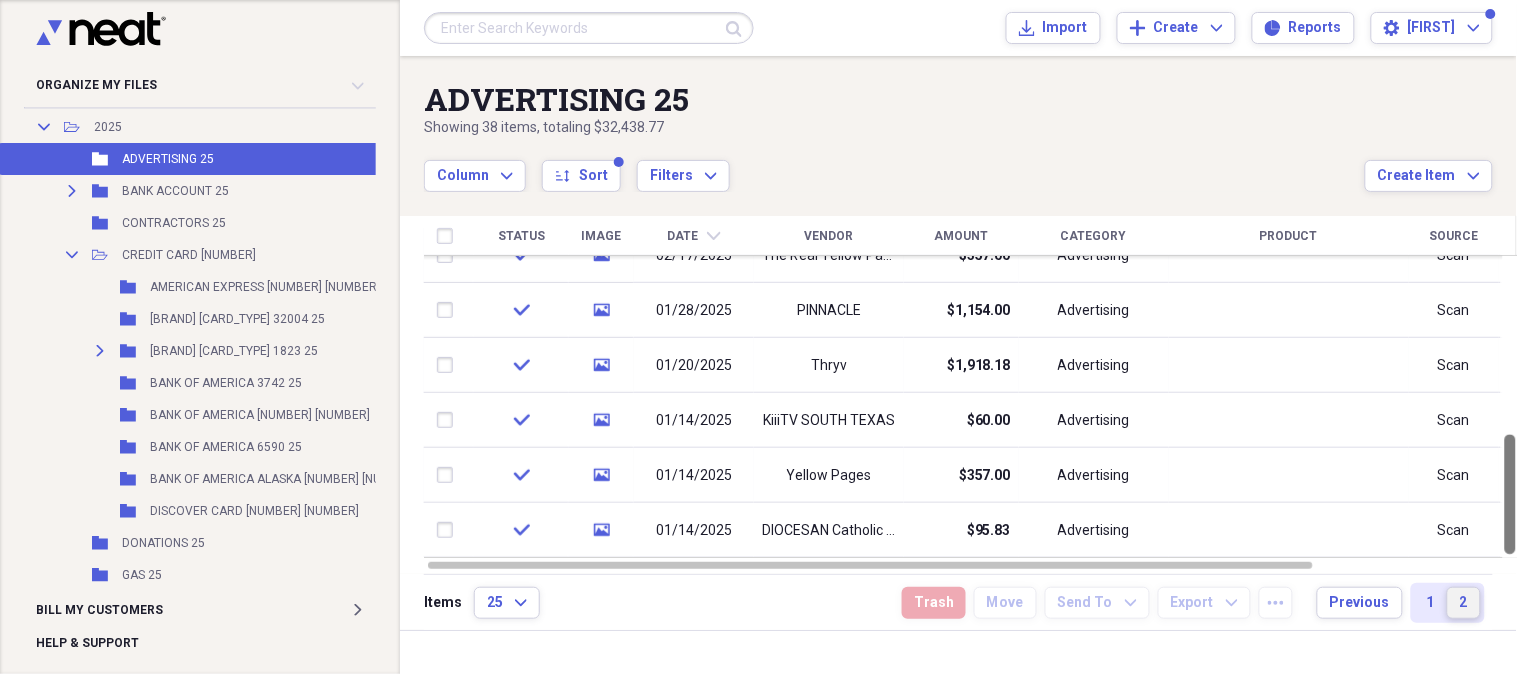drag, startPoint x: 1508, startPoint y: 330, endPoint x: 1458, endPoint y: 714, distance: 387.24152 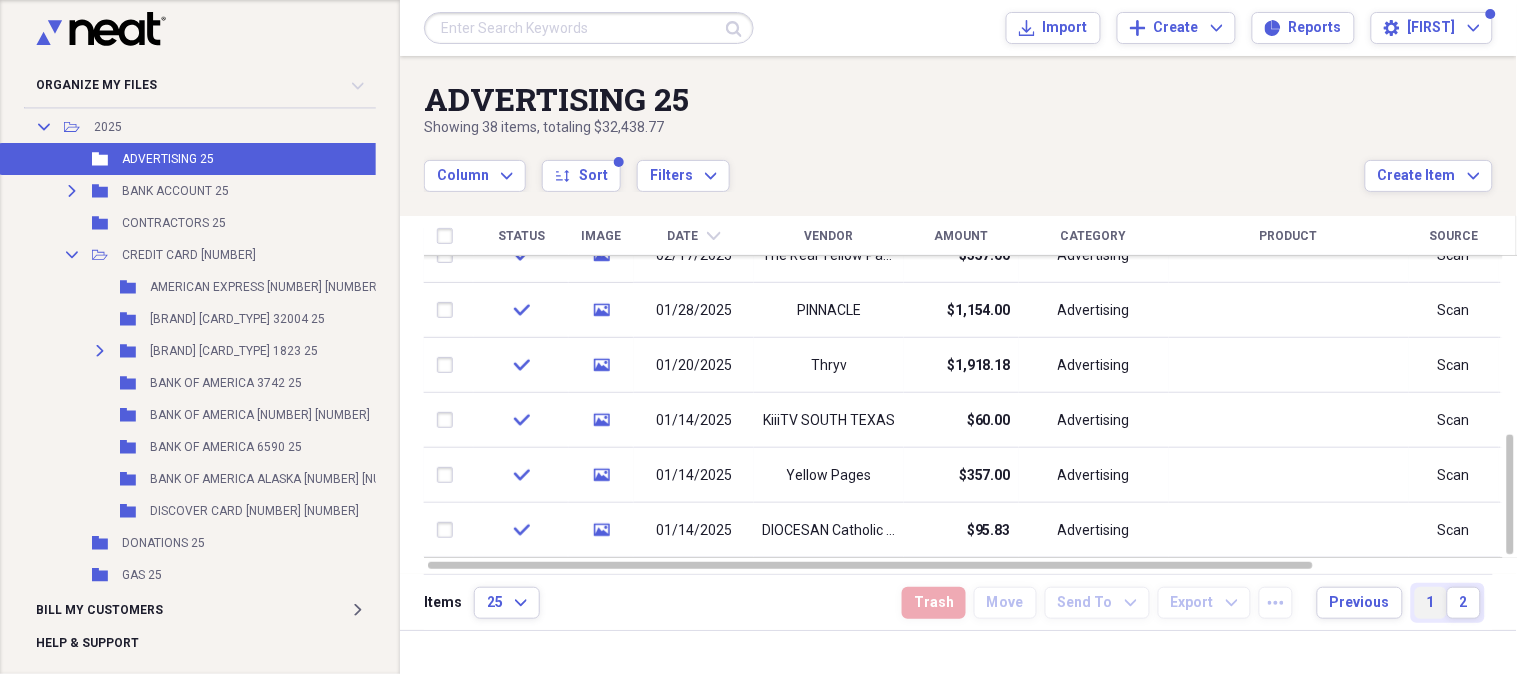 click on "1" at bounding box center [1431, 603] 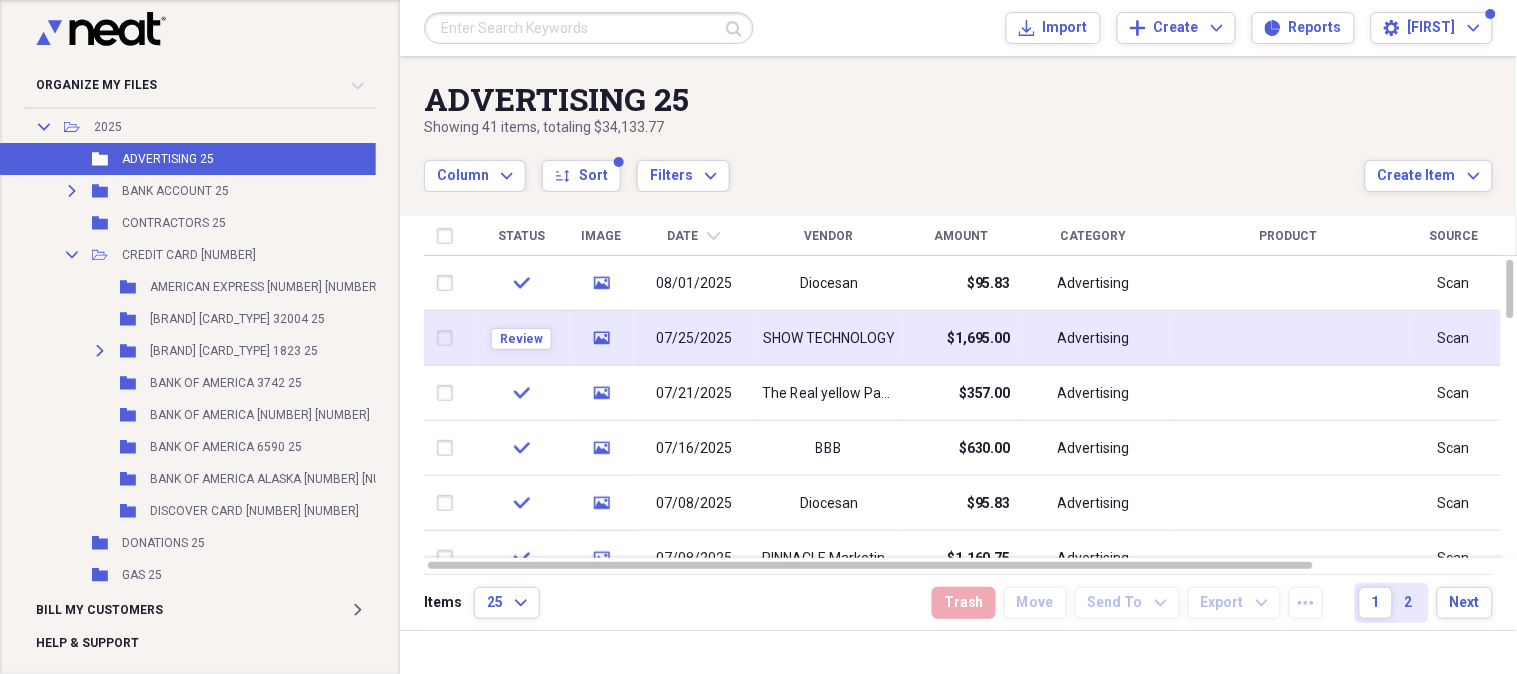 click on "SHOW TECHNOLOGY" at bounding box center (829, 339) 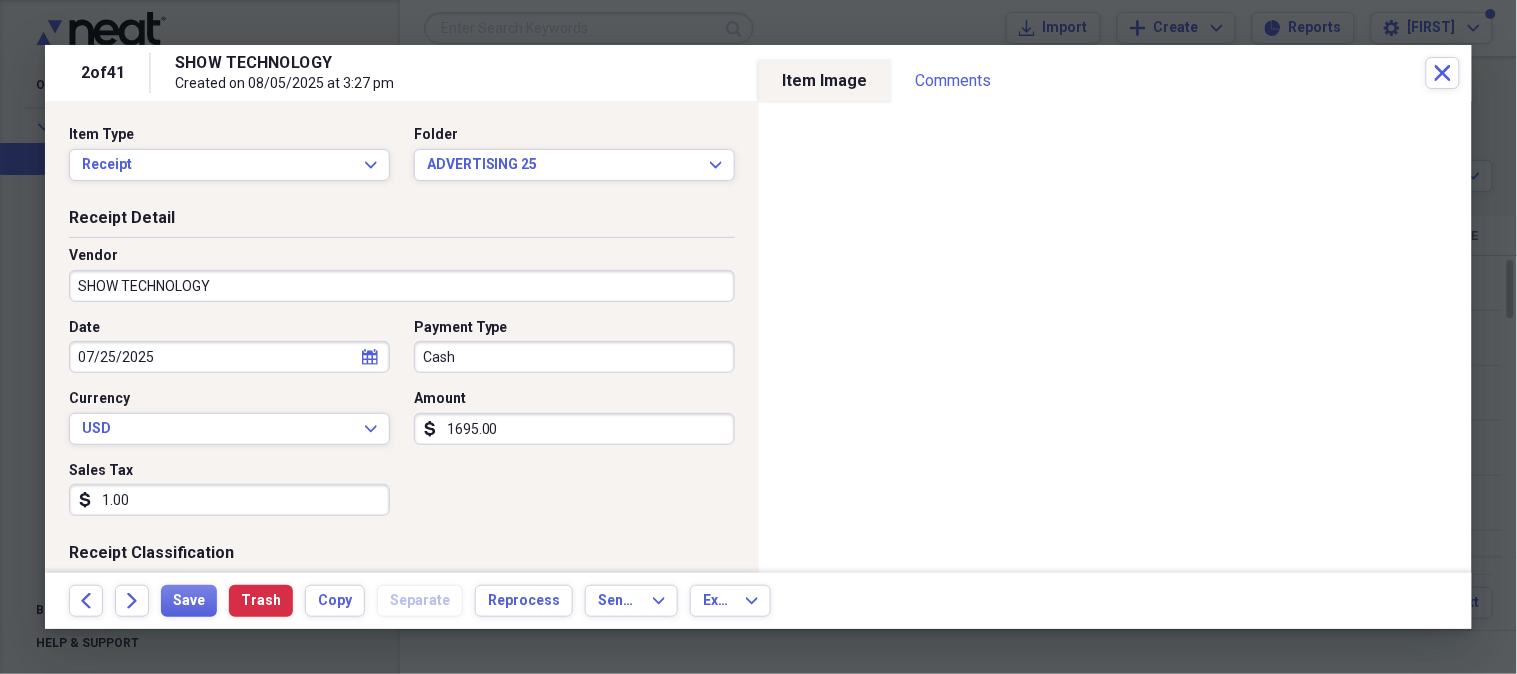 click on "calendar" 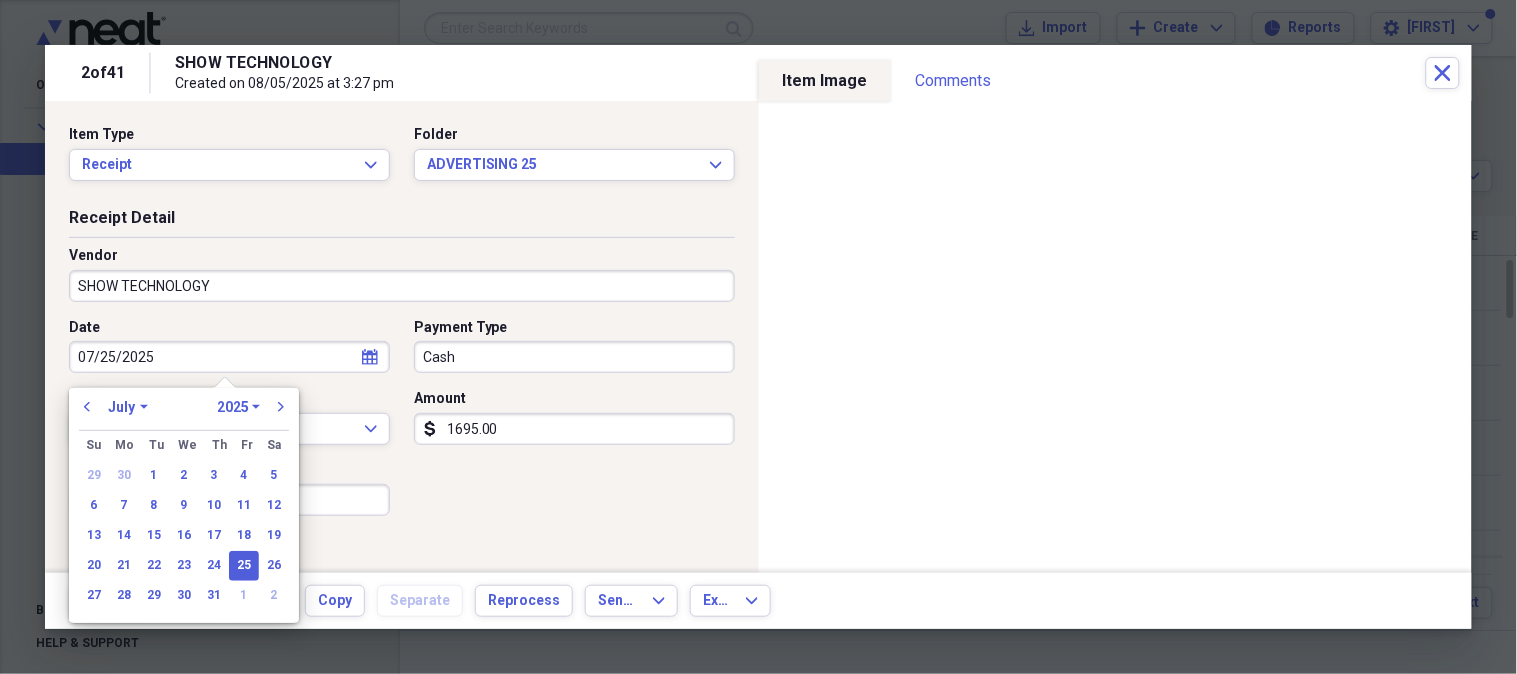 click on "January February March April May June July August September October November December 1970 1971 1972 1973 1974 1975 1976 1977 1978 1979 1980 1981 1982 1983 1984 1985 1986 1987 1988 1989 1990 1991 1992 1993 1994 1995 1996 1997 1998 1999 2000 2001 2002 2003 2004 2005 2006 2007 2008 2009 2010 2011 2012 2013 2014 2015 2016 2017 2018 2019 2020 2021 2022 2023 2024 2025 2026 2027 2028 2029 2030 2031 2032 2033 2034 2035" at bounding box center (184, 407) 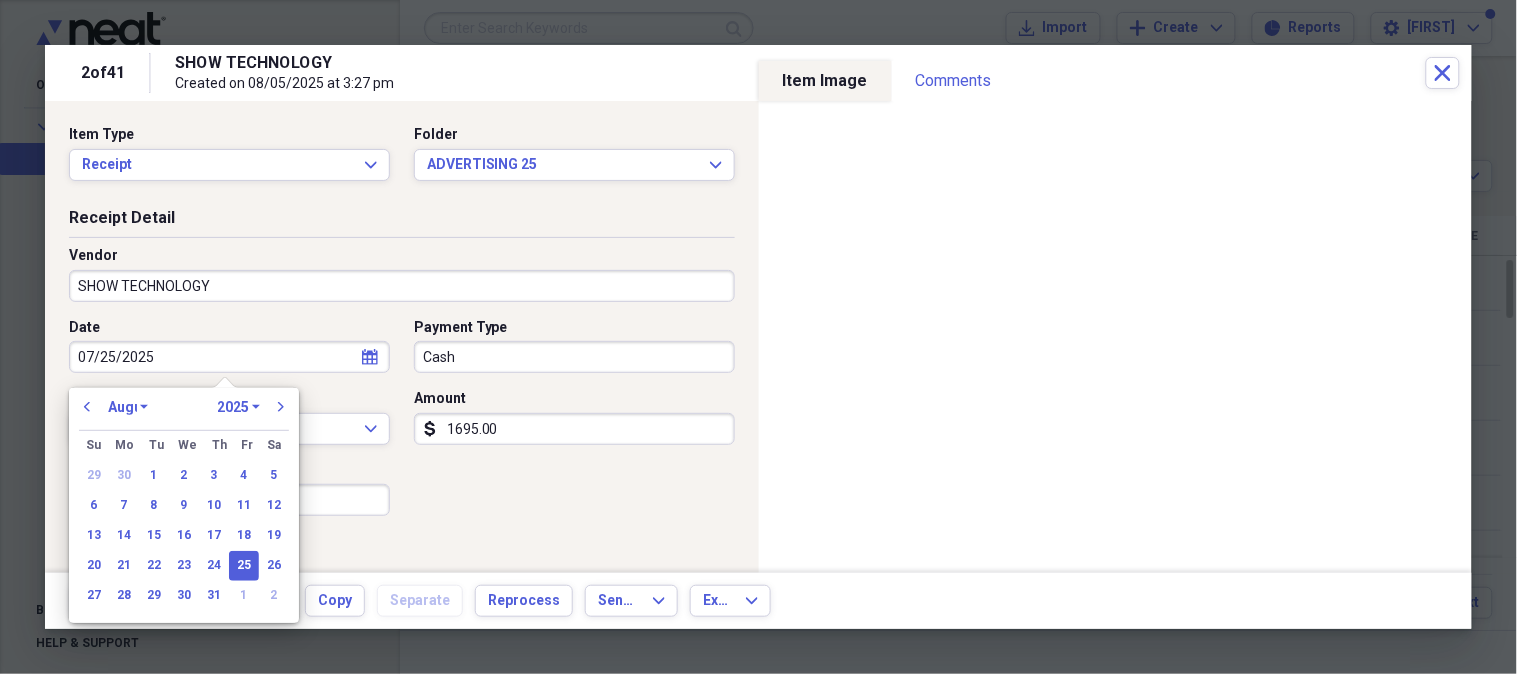 click on "January February March April May June July August September October November December" at bounding box center [128, 407] 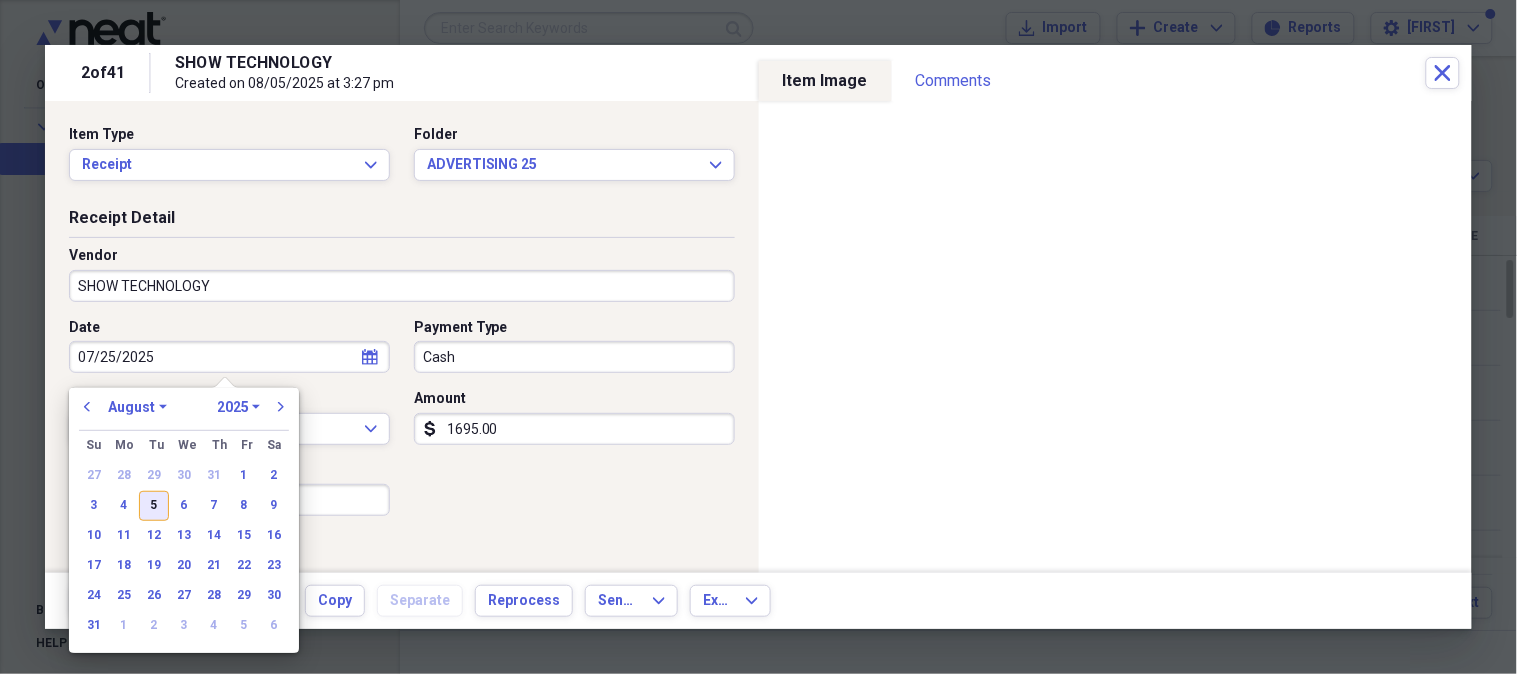 click on "5" at bounding box center (154, 506) 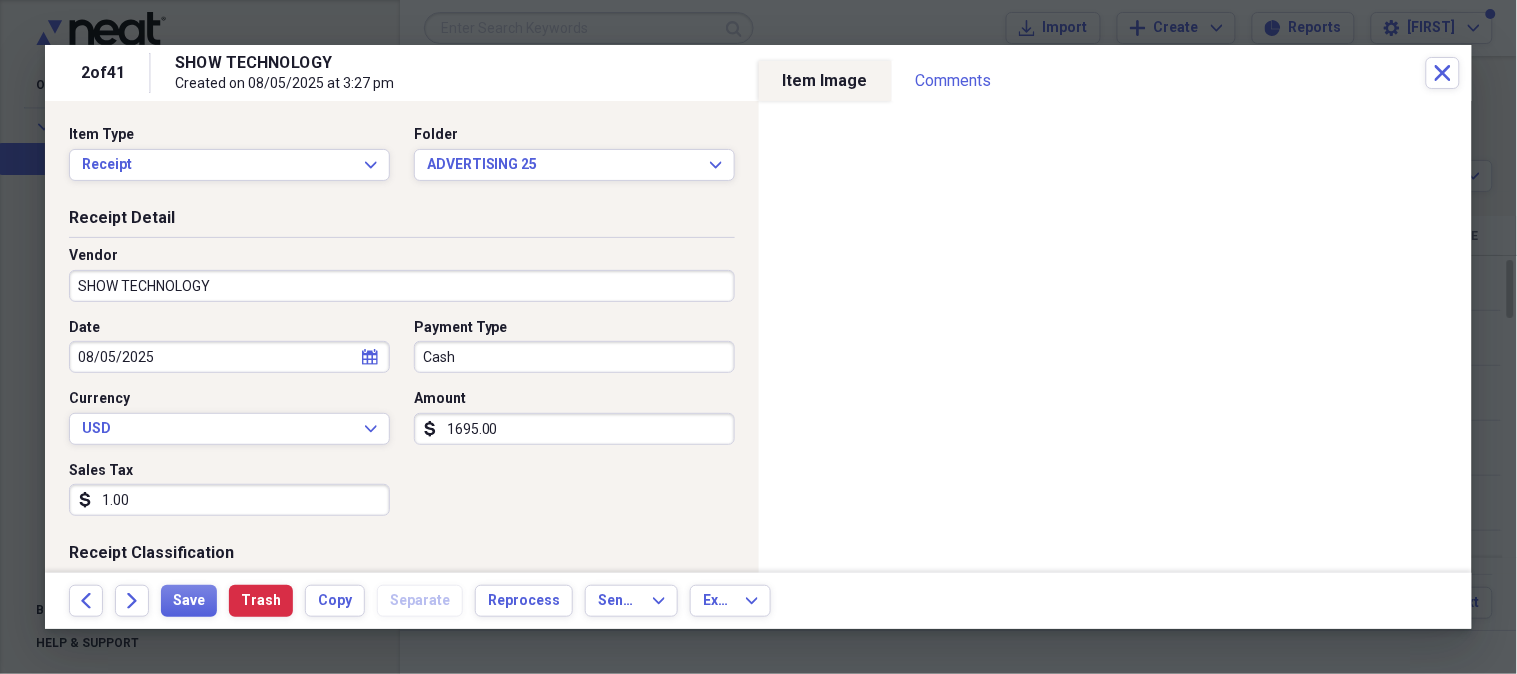 click on "Cash" at bounding box center [574, 357] 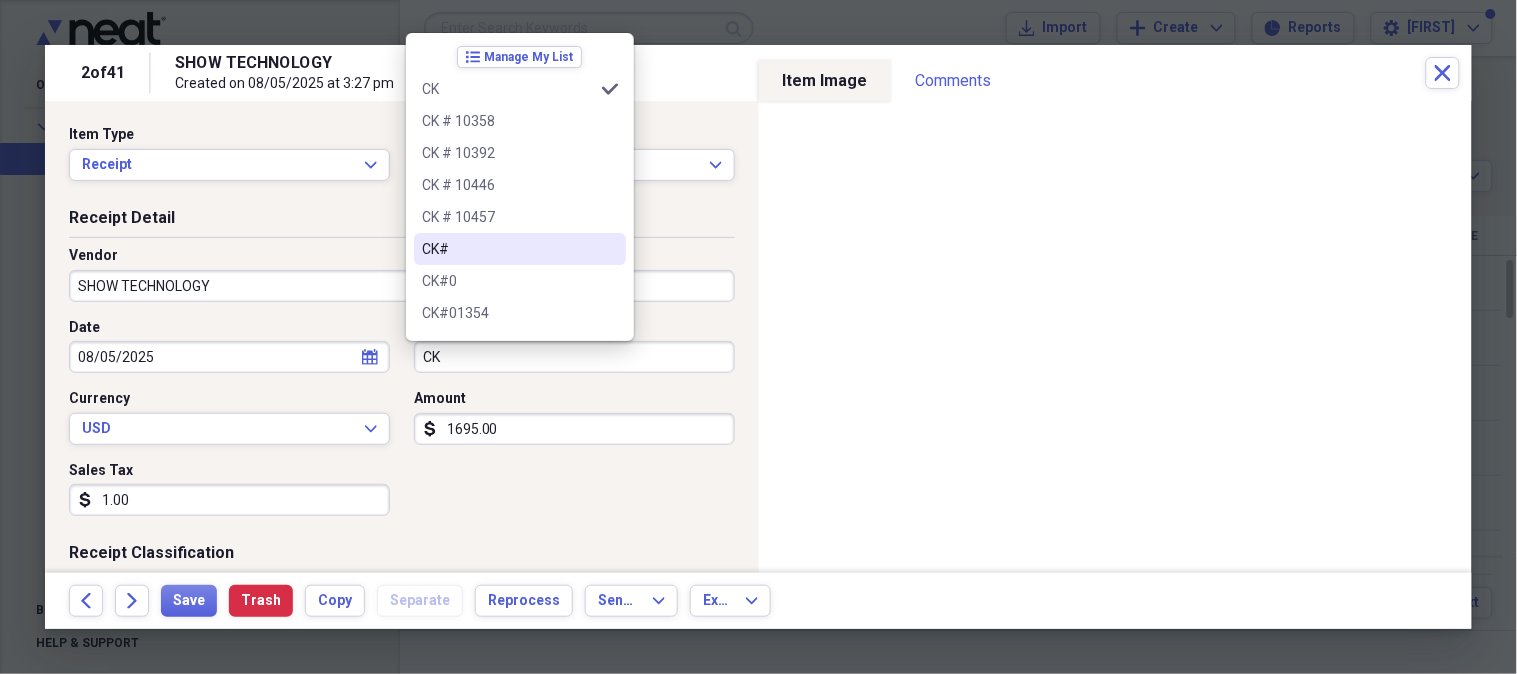 click on "CK#" at bounding box center [508, 249] 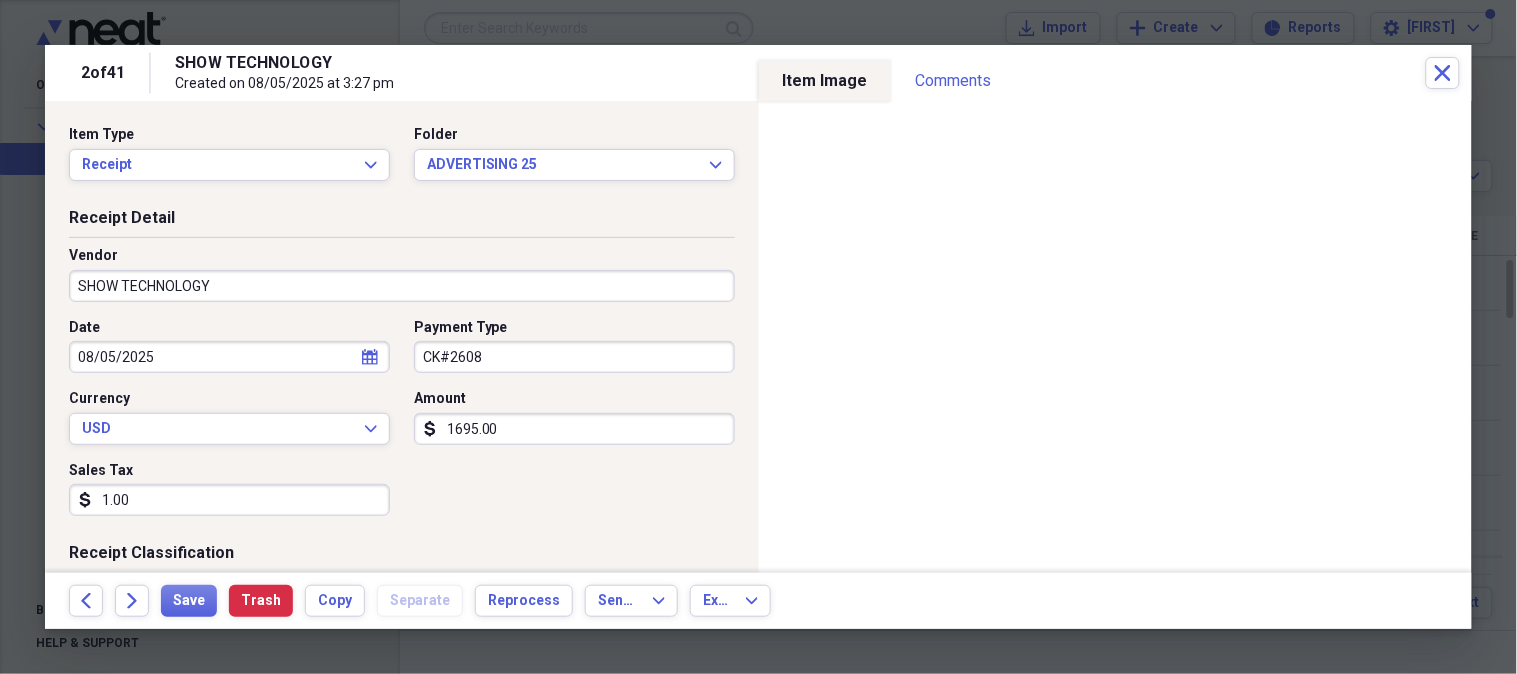 type on "CK#2608" 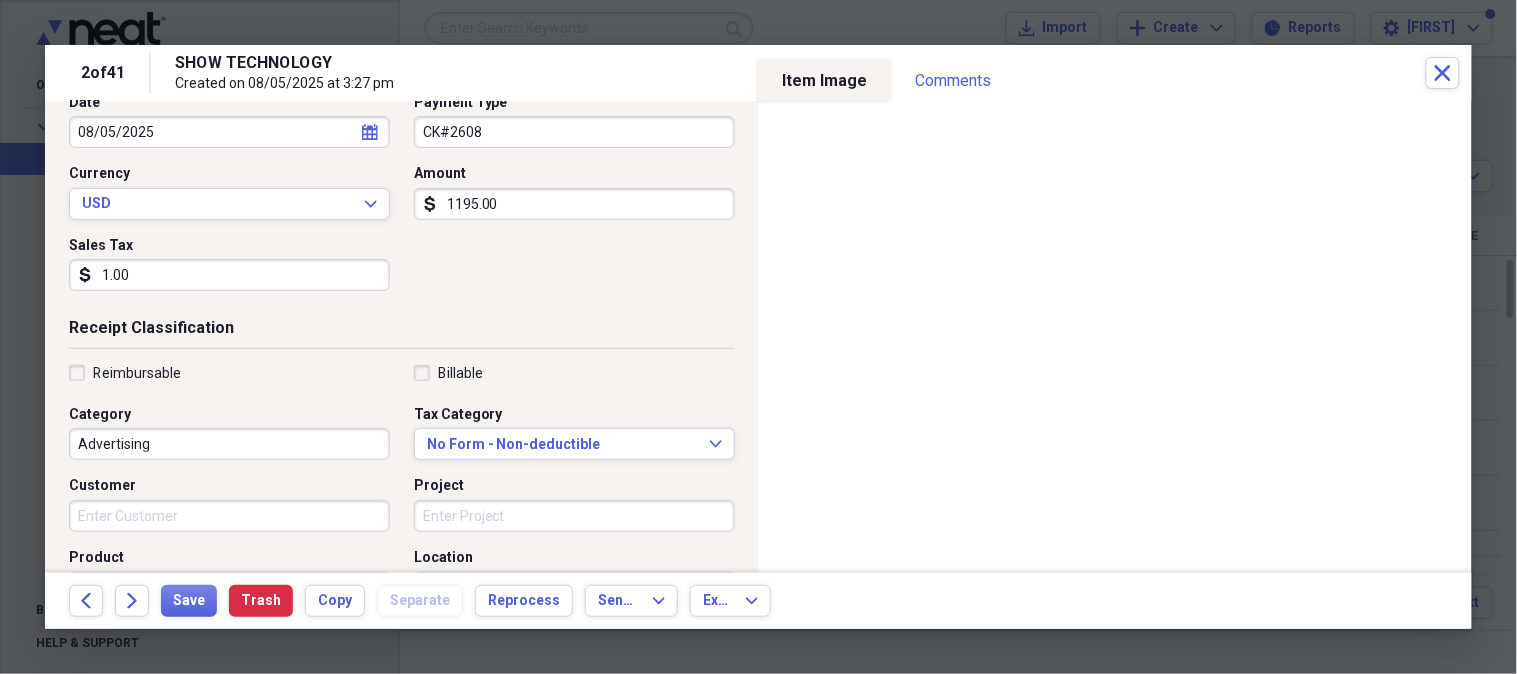 scroll, scrollTop: 275, scrollLeft: 0, axis: vertical 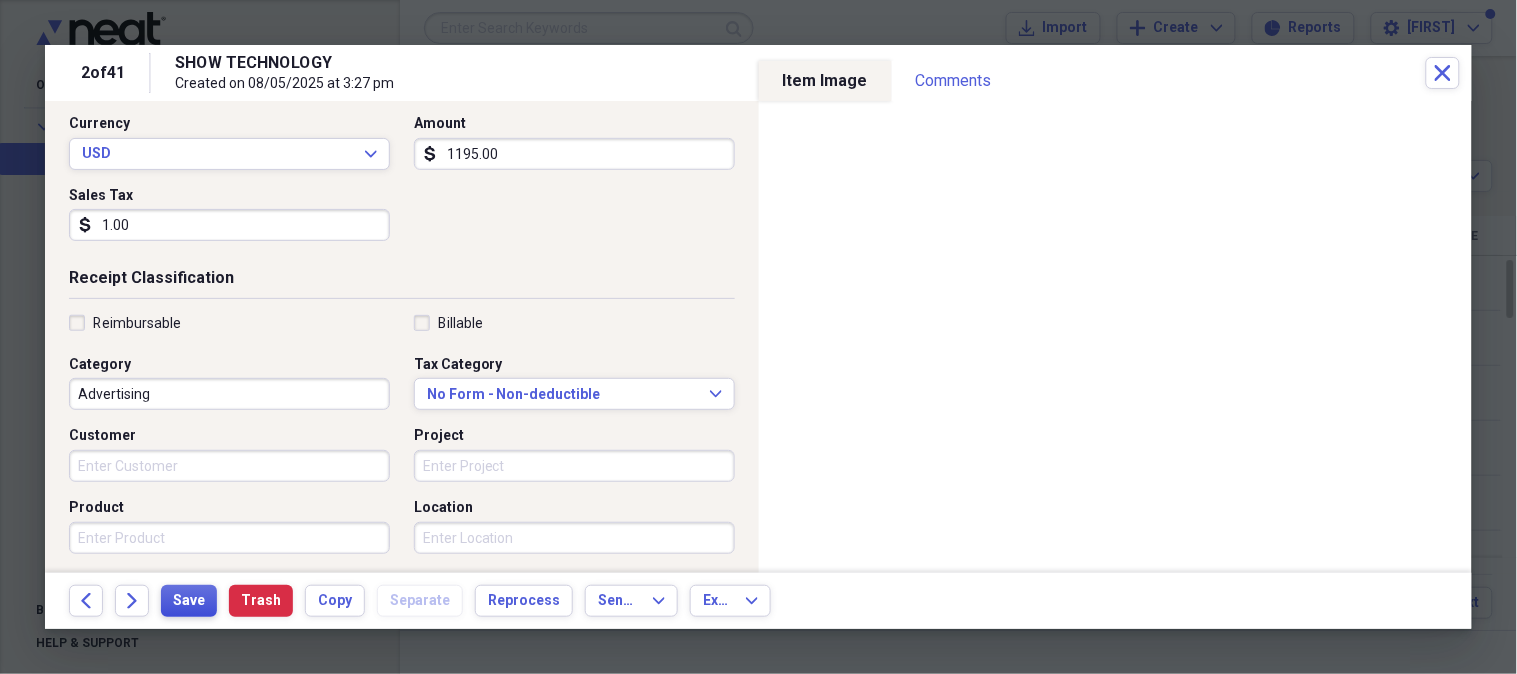 type on "1195.00" 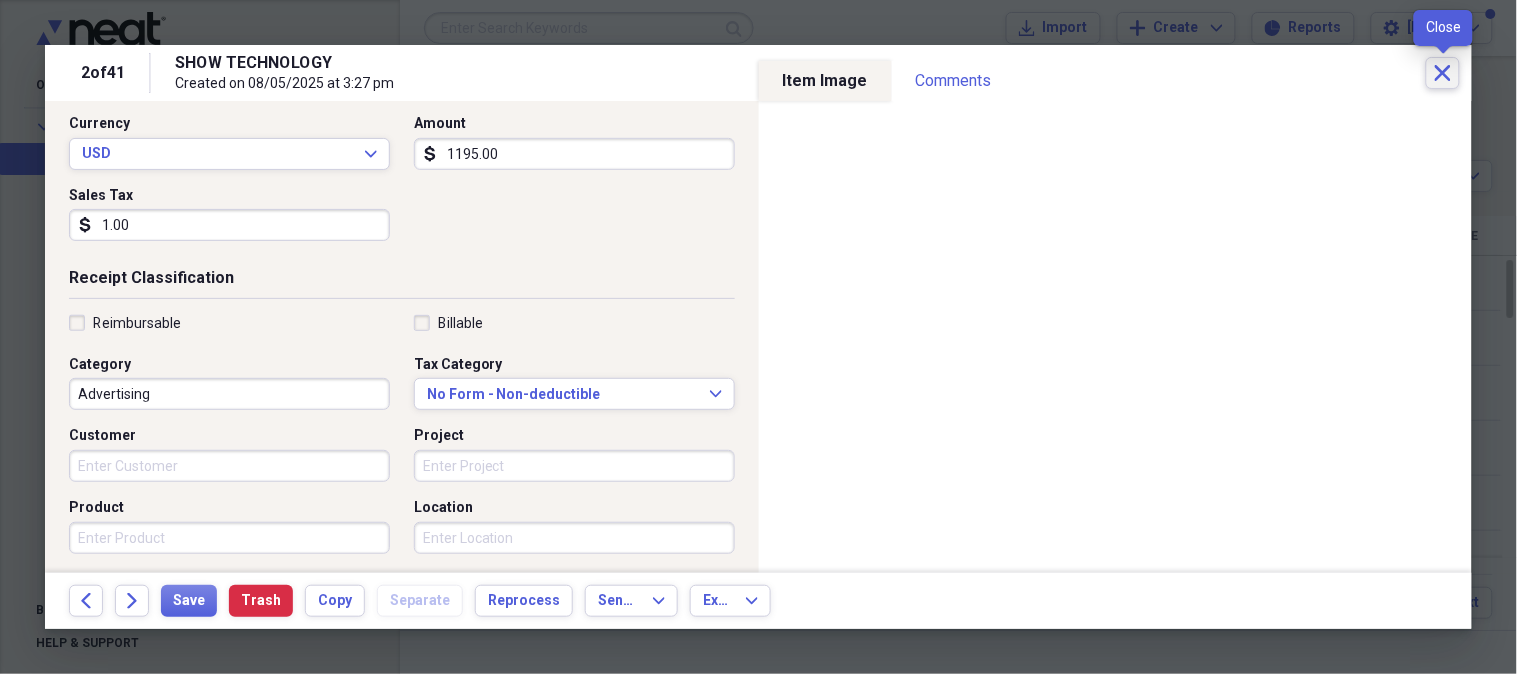 click 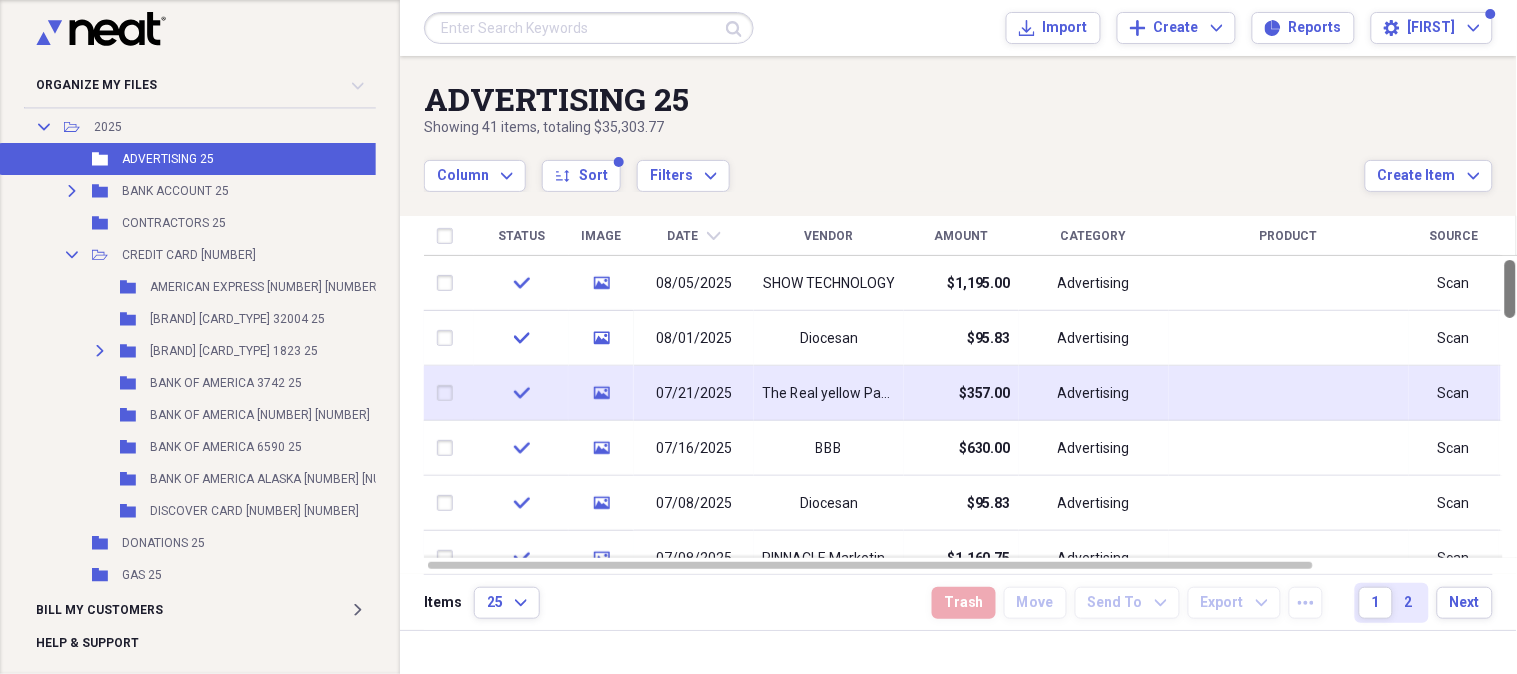 drag, startPoint x: 1507, startPoint y: 298, endPoint x: 1494, endPoint y: 373, distance: 76.11833 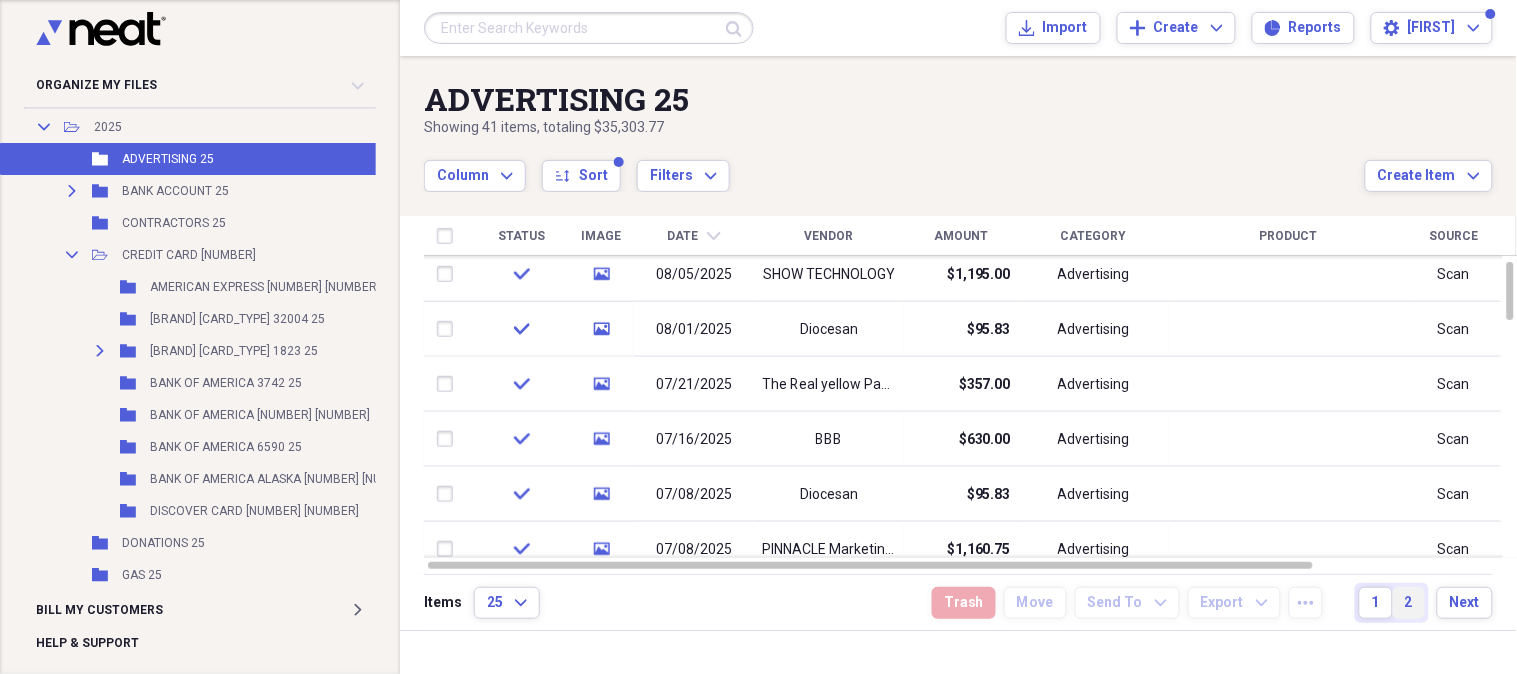 click on "2" at bounding box center (1409, 603) 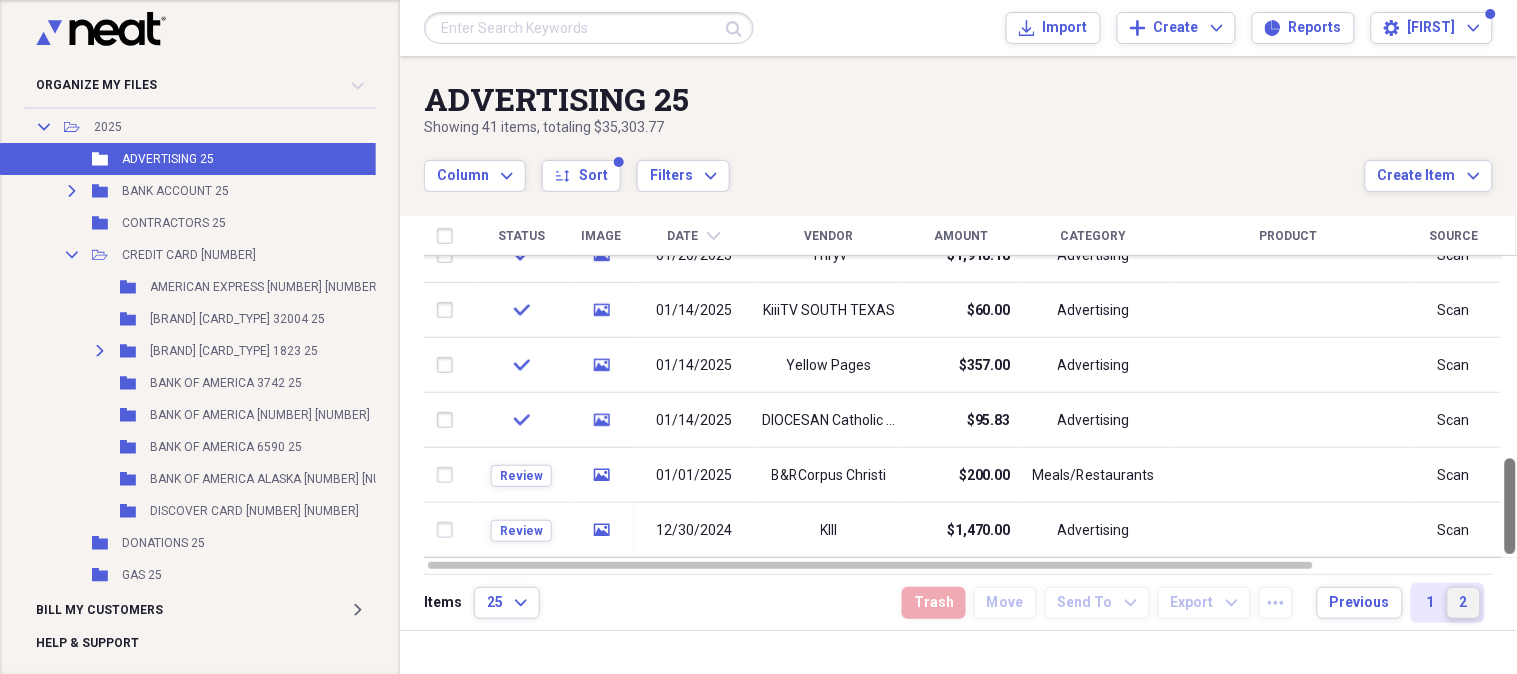 drag, startPoint x: 1511, startPoint y: 327, endPoint x: 1460, endPoint y: 672, distance: 348.7492 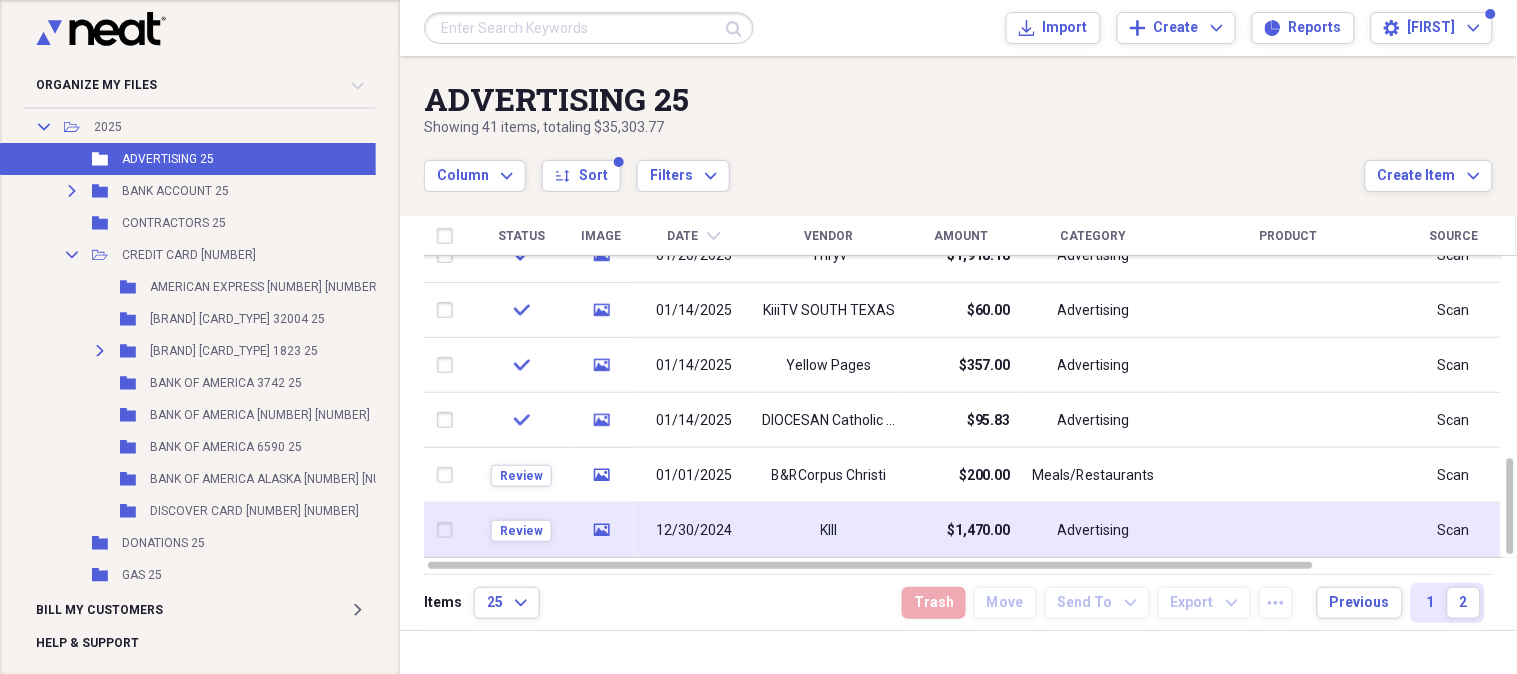 click on "12/30/2024" at bounding box center (694, 531) 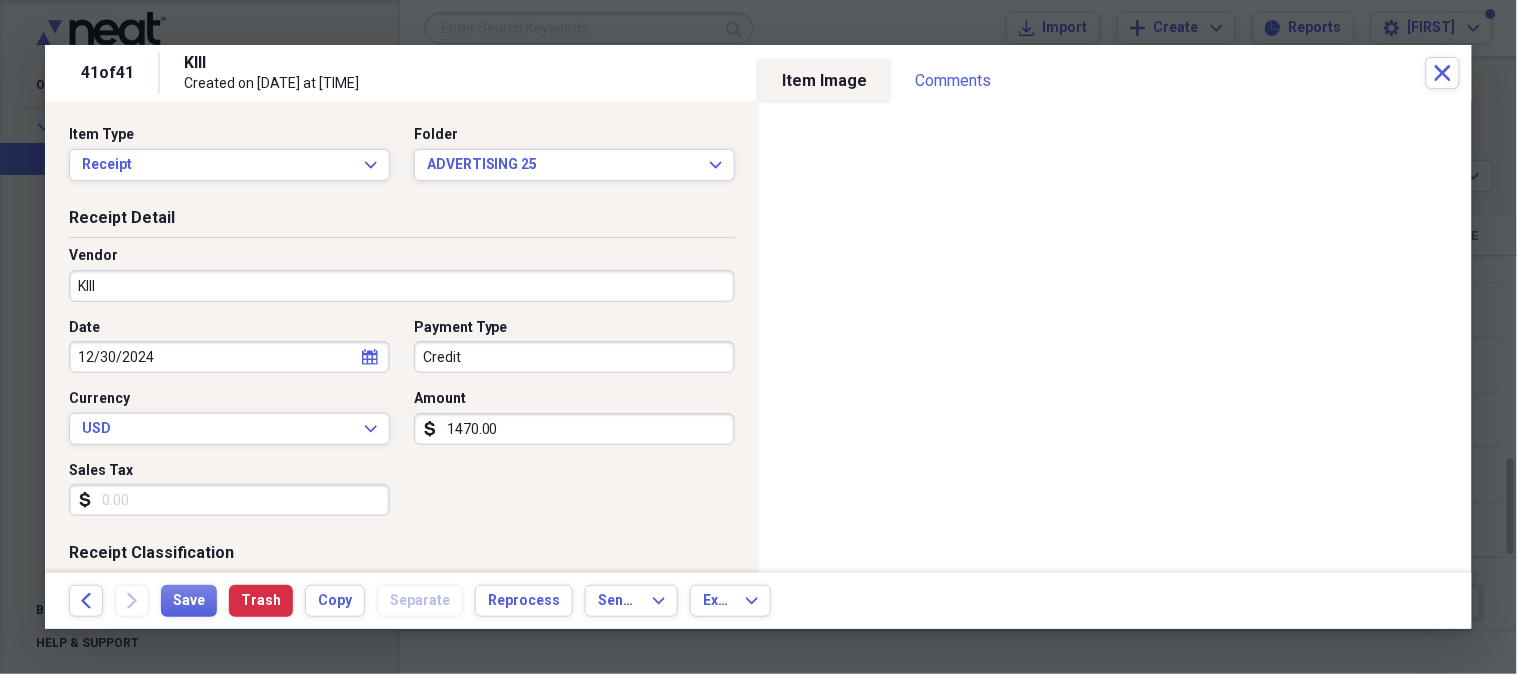 click 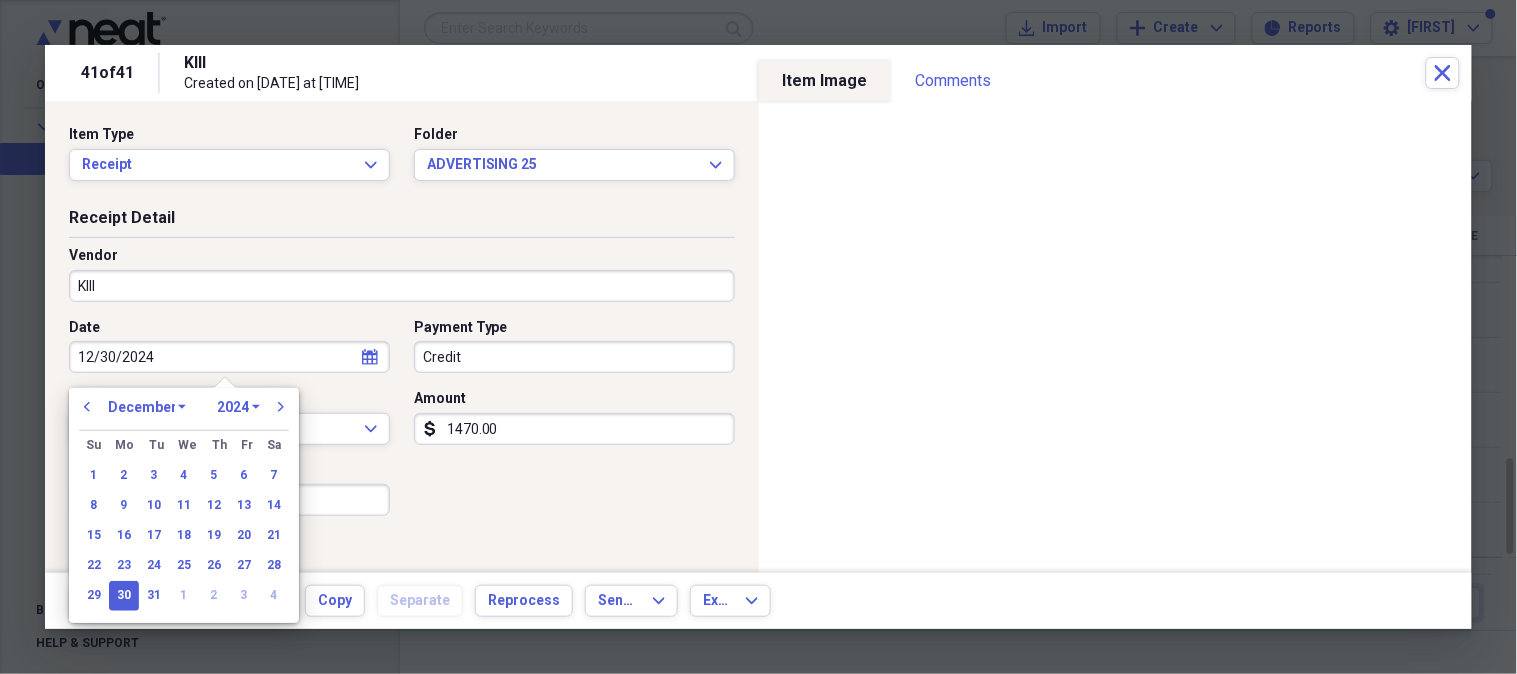 click on "1970 1971 1972 1973 1974 1975 1976 1977 1978 1979 1980 1981 1982 1983 1984 1985 1986 1987 1988 1989 1990 1991 1992 1993 1994 1995 1996 1997 1998 1999 2000 2001 2002 2003 2004 2005 2006 2007 2008 2009 2010 2011 2012 2013 2014 2015 2016 2017 2018 2019 2020 2021 2022 2023 2024 2025 2026 2027 2028 2029 2030 2031 2032 2033 2034 2035" at bounding box center [238, 407] 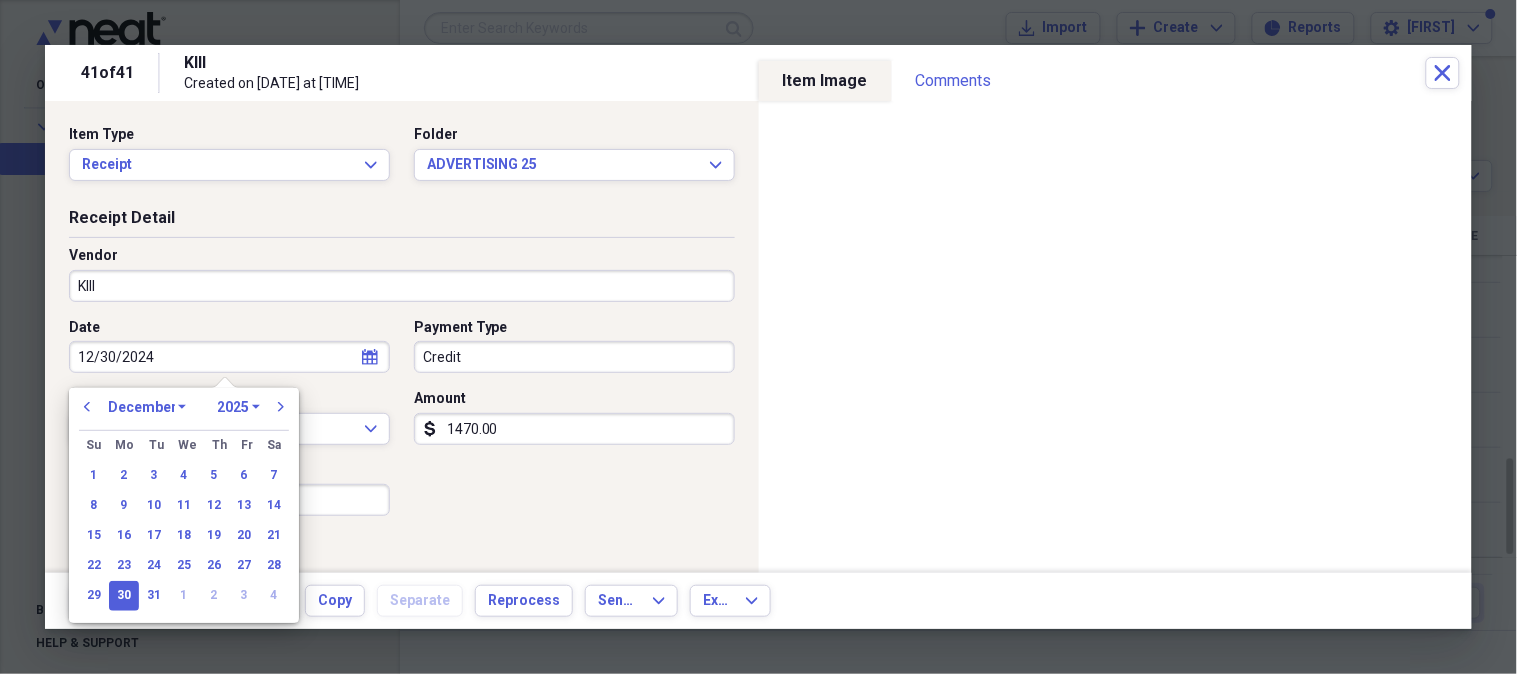 click on "1970 1971 1972 1973 1974 1975 1976 1977 1978 1979 1980 1981 1982 1983 1984 1985 1986 1987 1988 1989 1990 1991 1992 1993 1994 1995 1996 1997 1998 1999 2000 2001 2002 2003 2004 2005 2006 2007 2008 2009 2010 2011 2012 2013 2014 2015 2016 2017 2018 2019 2020 2021 2022 2023 2024 2025 2026 2027 2028 2029 2030 2031 2032 2033 2034 2035" at bounding box center (238, 407) 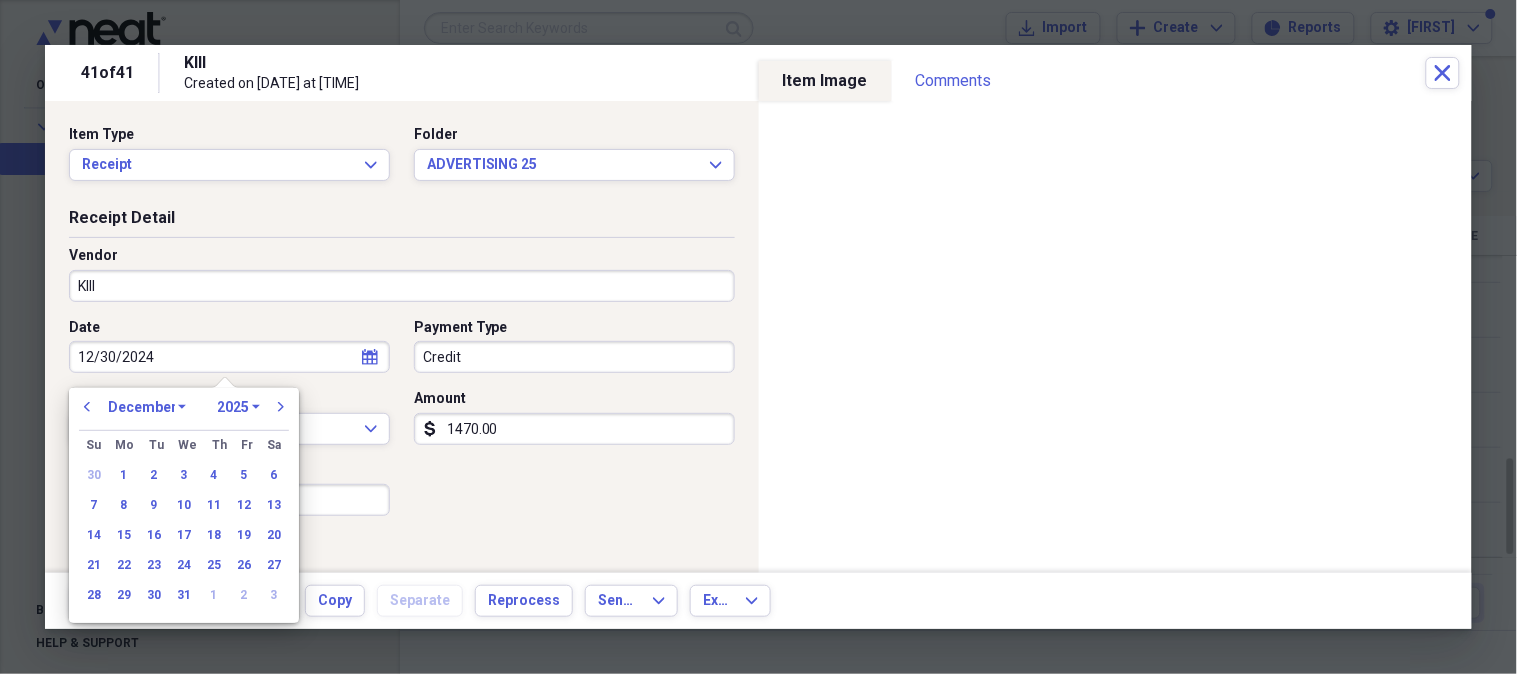 click on "January February March April May June July August September October November December" at bounding box center (147, 407) 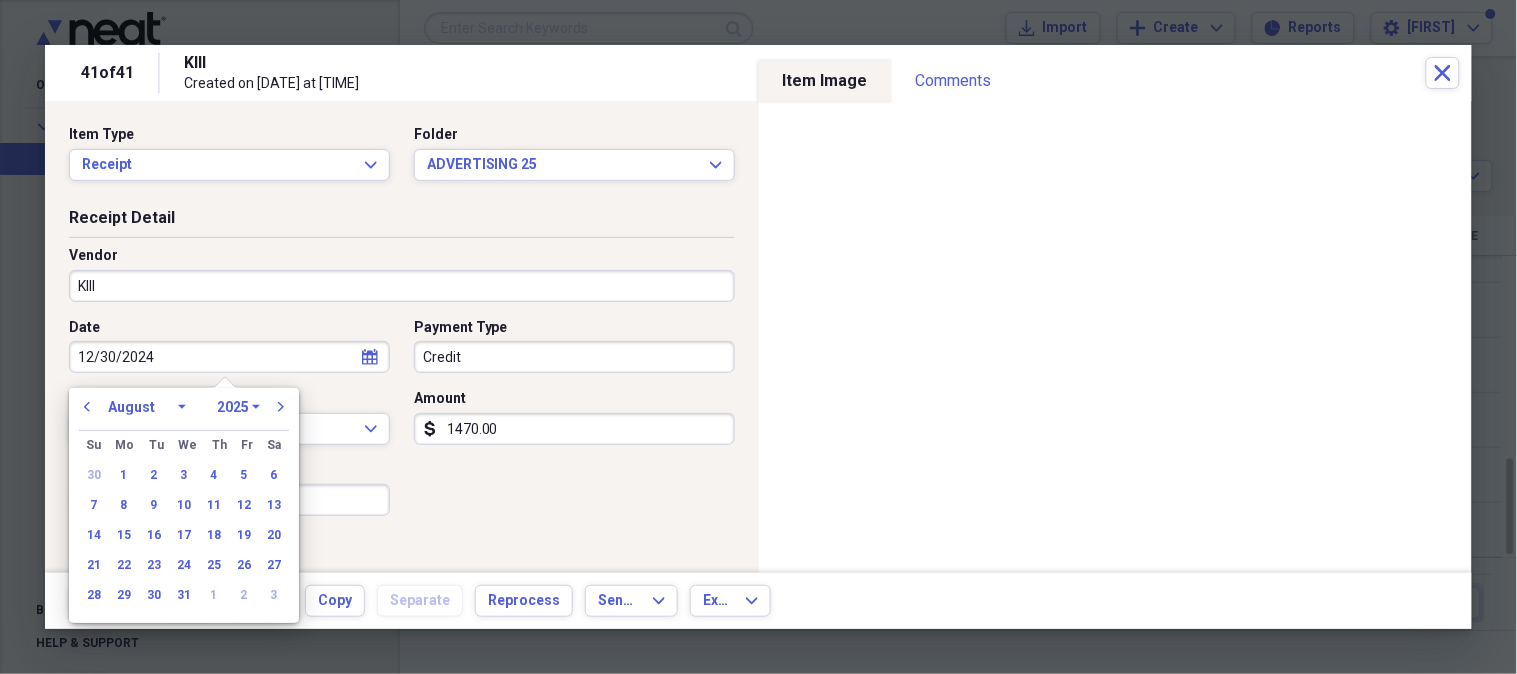 click on "January February March April May June July August September October November December" at bounding box center [147, 407] 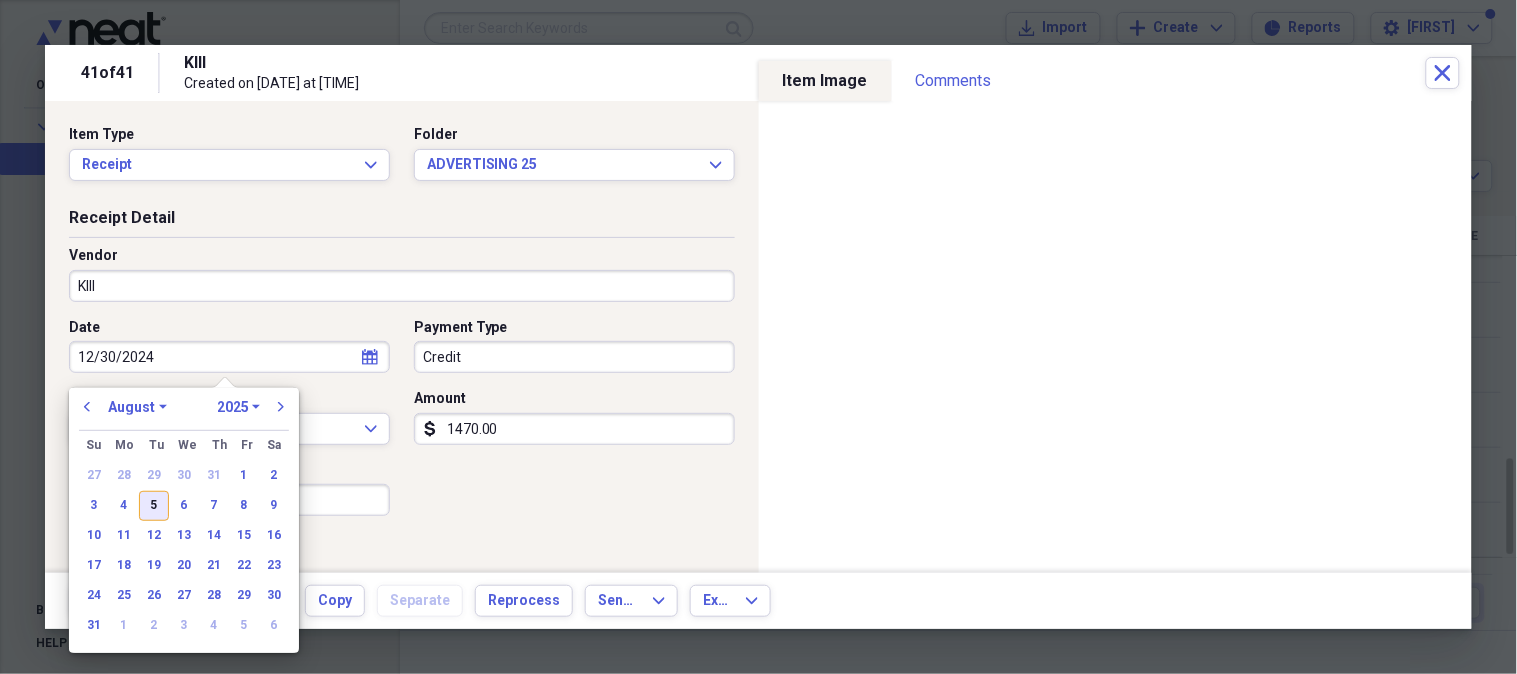 click on "5" at bounding box center (154, 506) 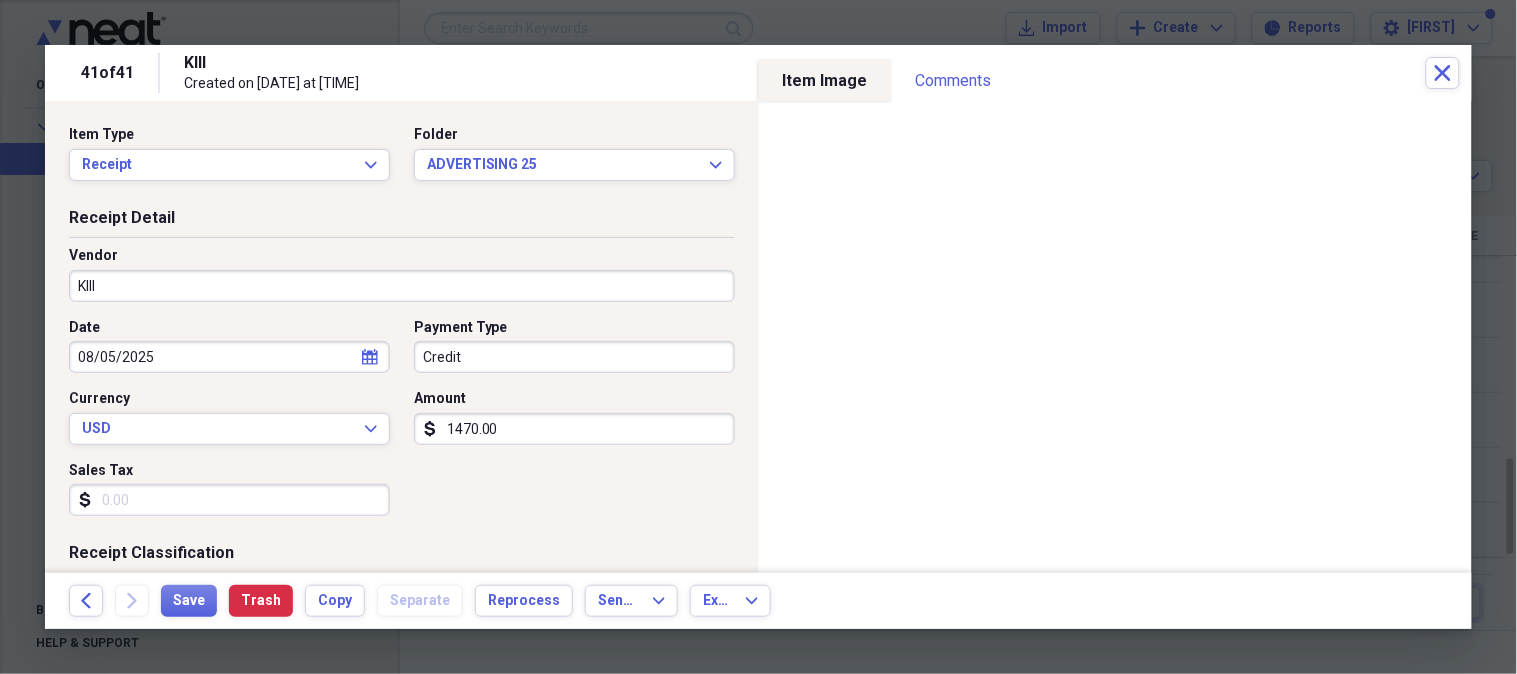 click on "Credit" at bounding box center [574, 357] 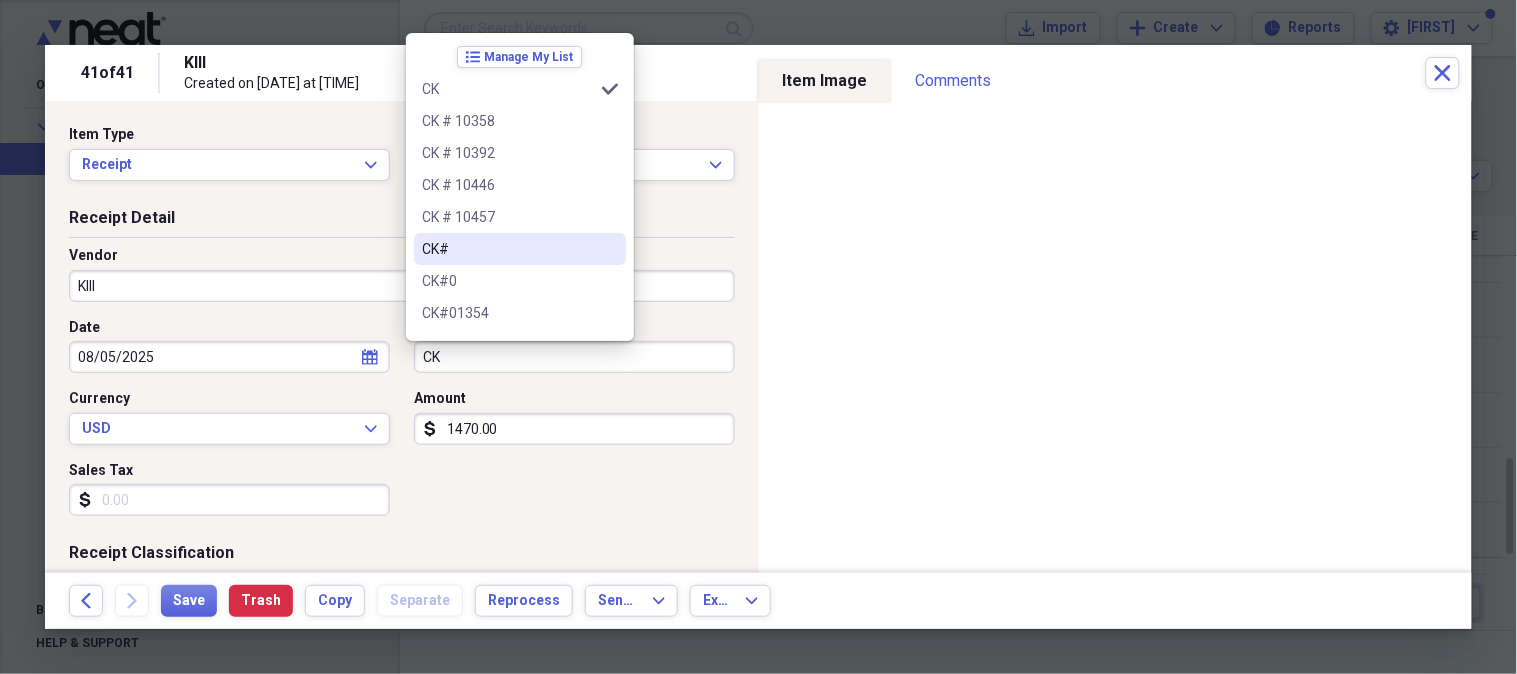 click on "CK#" at bounding box center (508, 249) 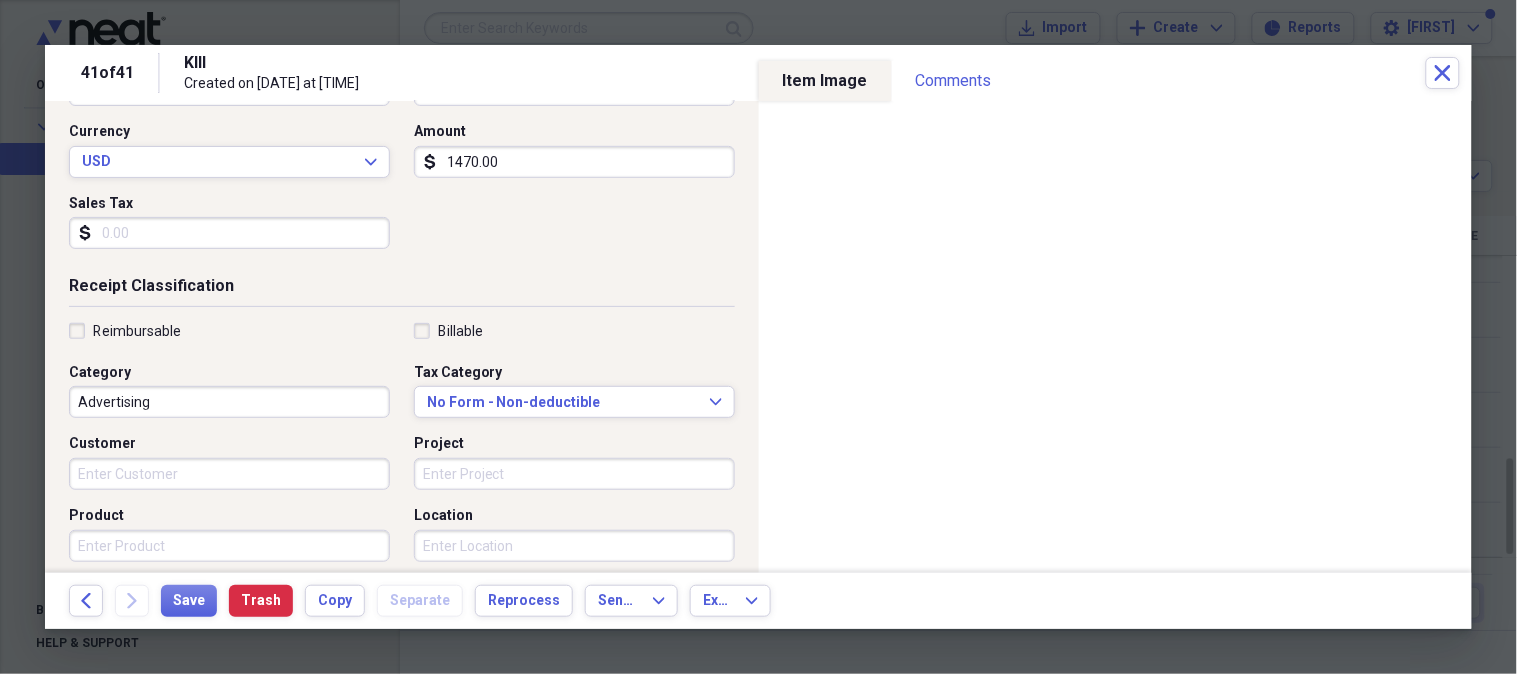 scroll, scrollTop: 272, scrollLeft: 0, axis: vertical 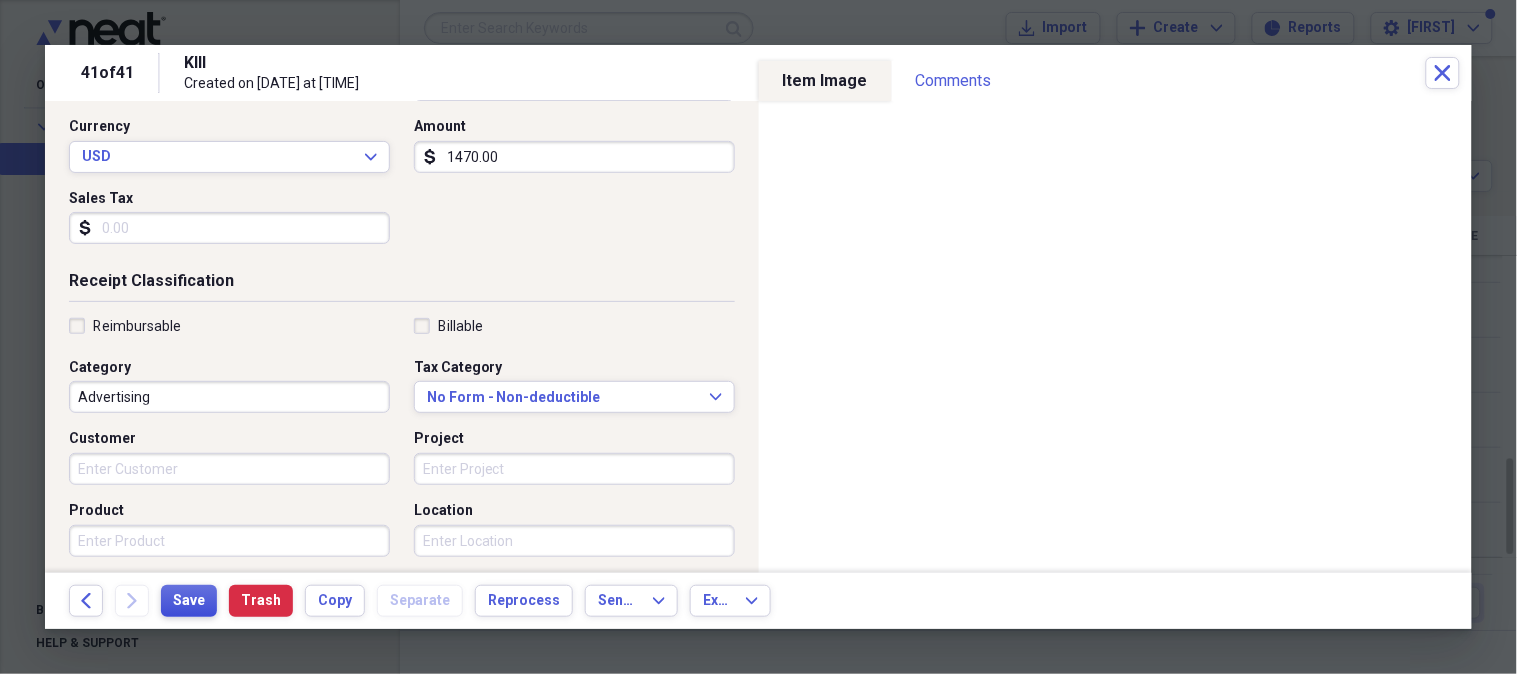 type on "CK#2606" 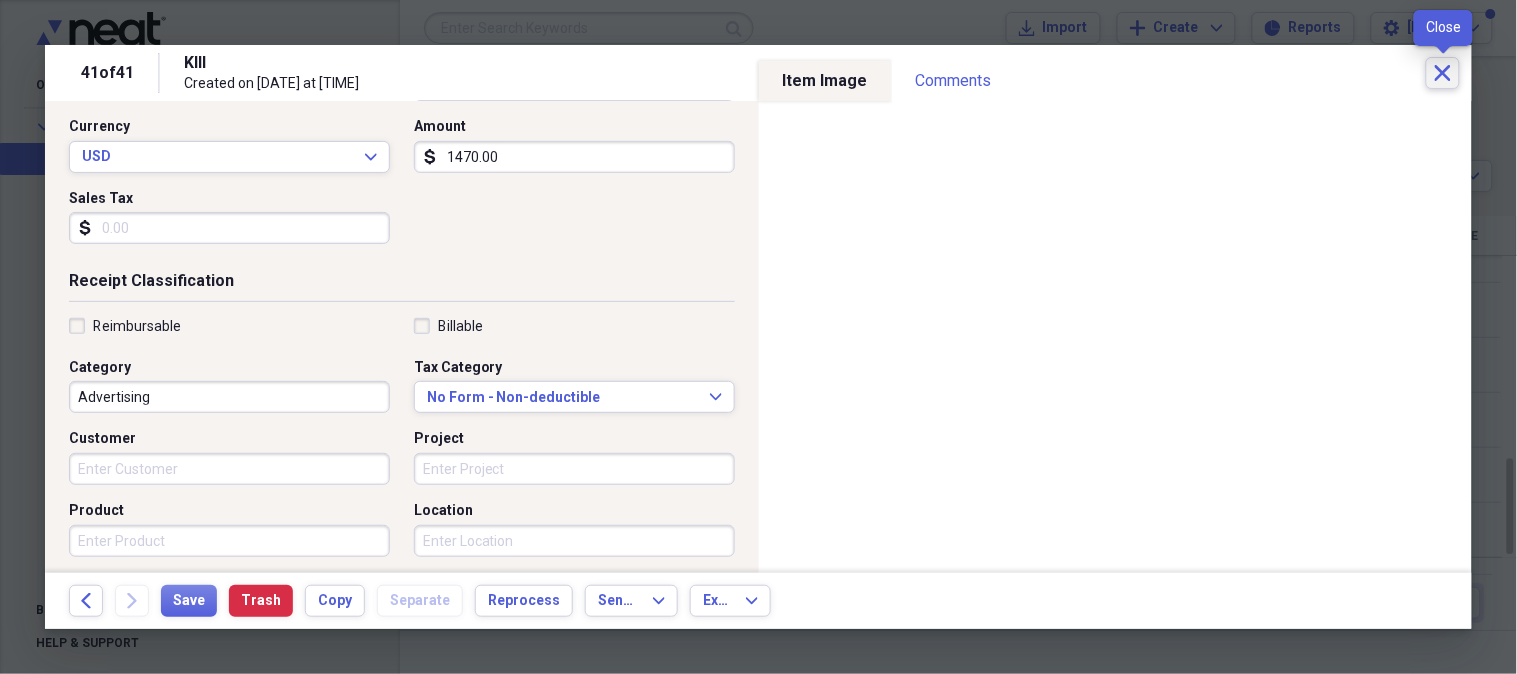 click on "Close" 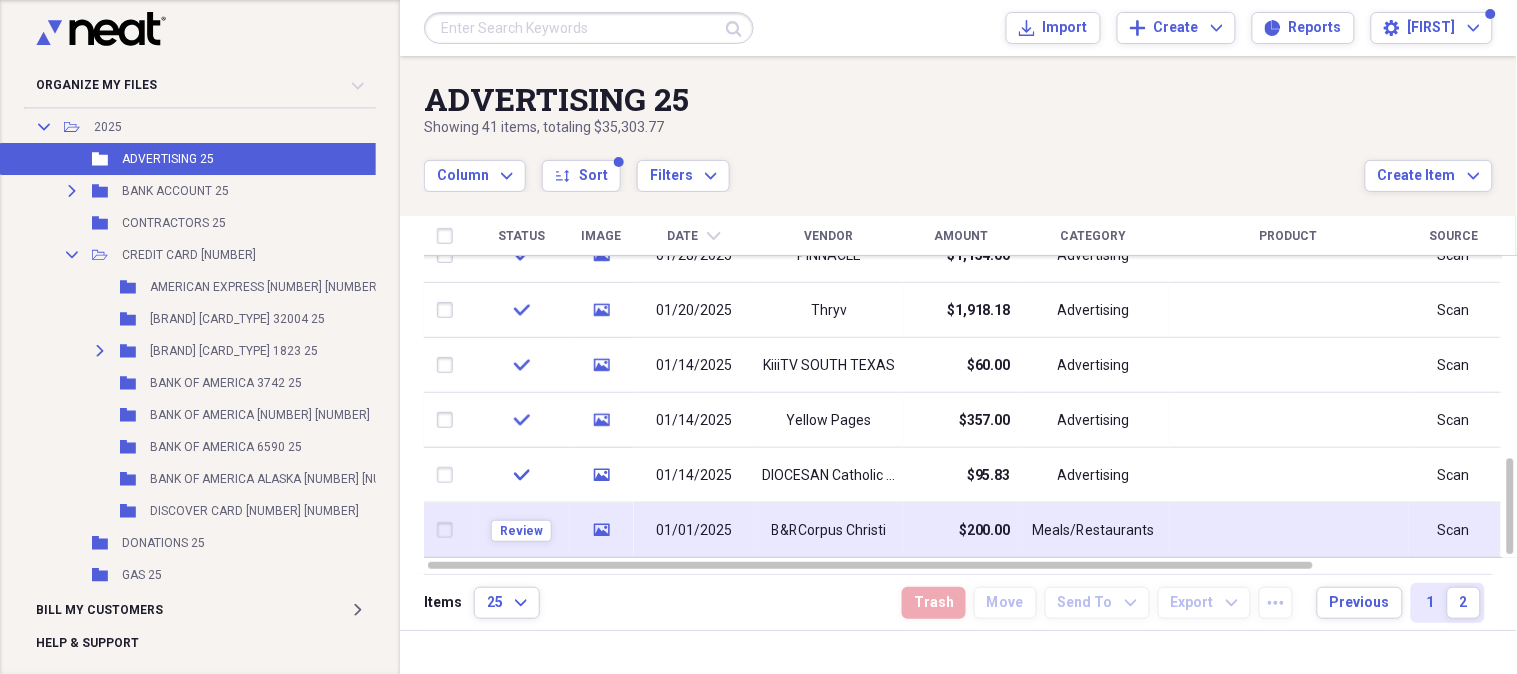 click on "B&RCorpus Christi" at bounding box center (829, 531) 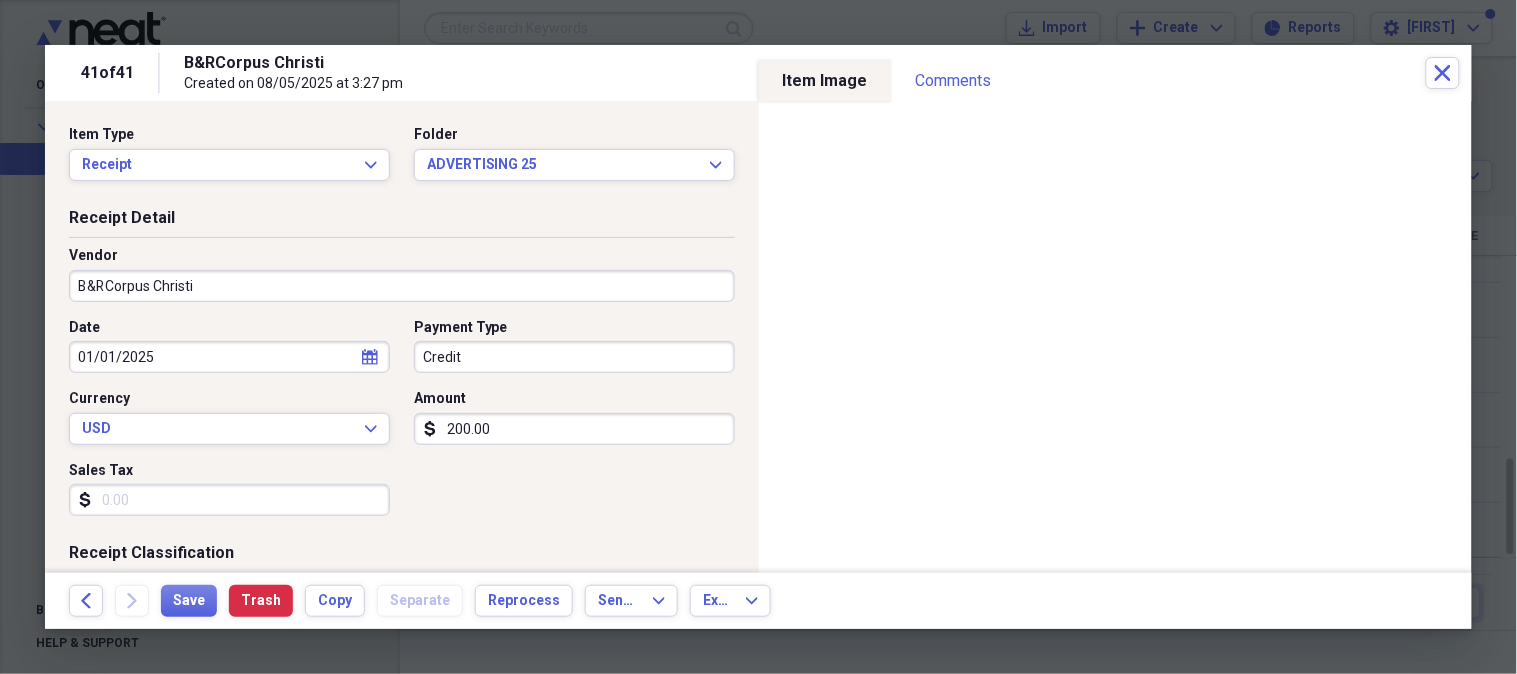click on "B&RCorpus Christi" at bounding box center (402, 286) 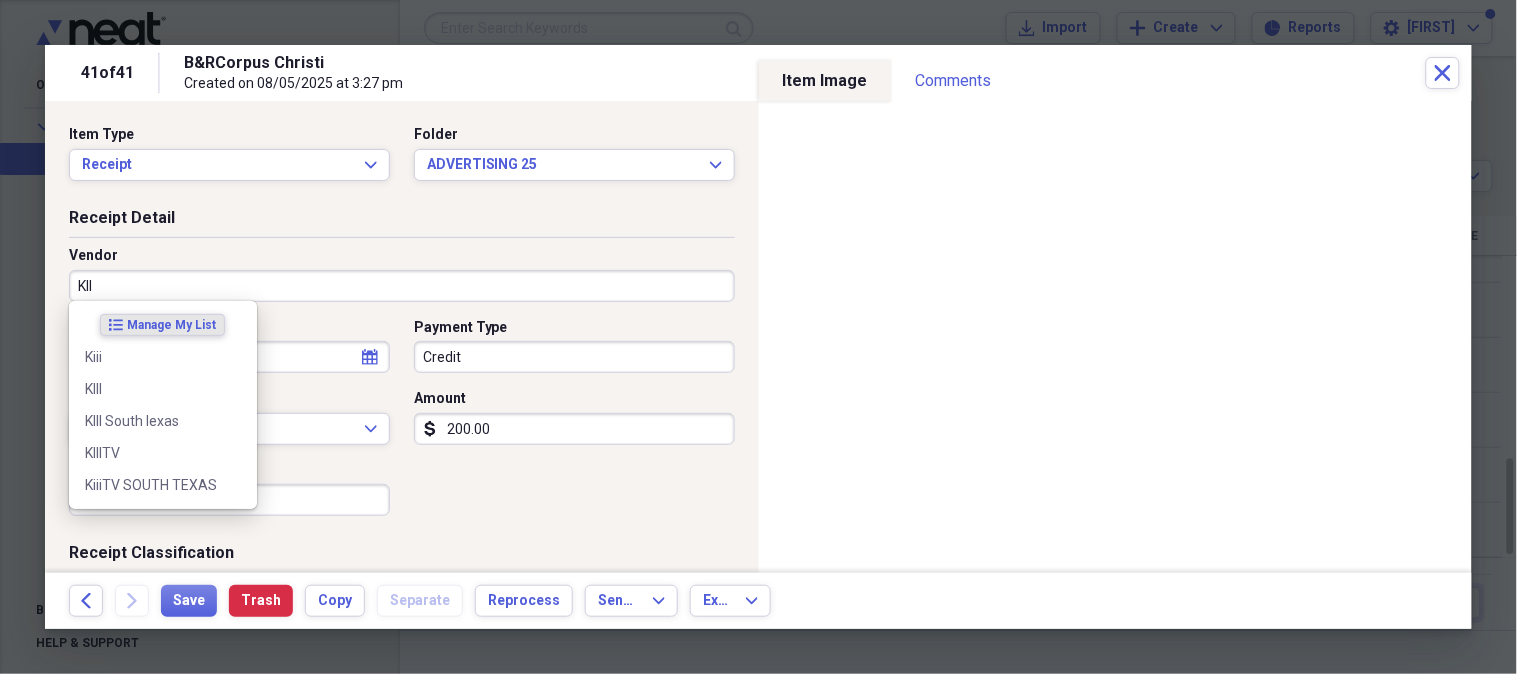type on "KIII" 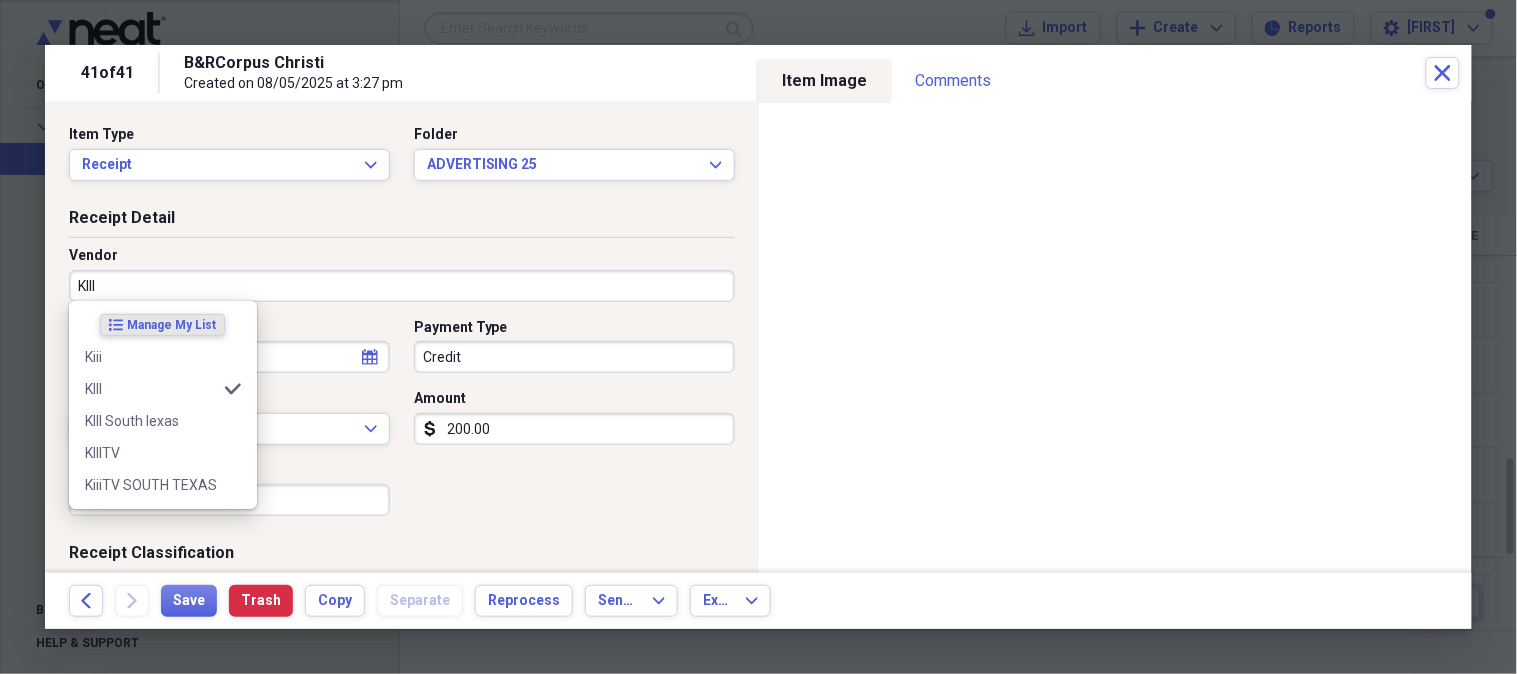 type on "Advertising" 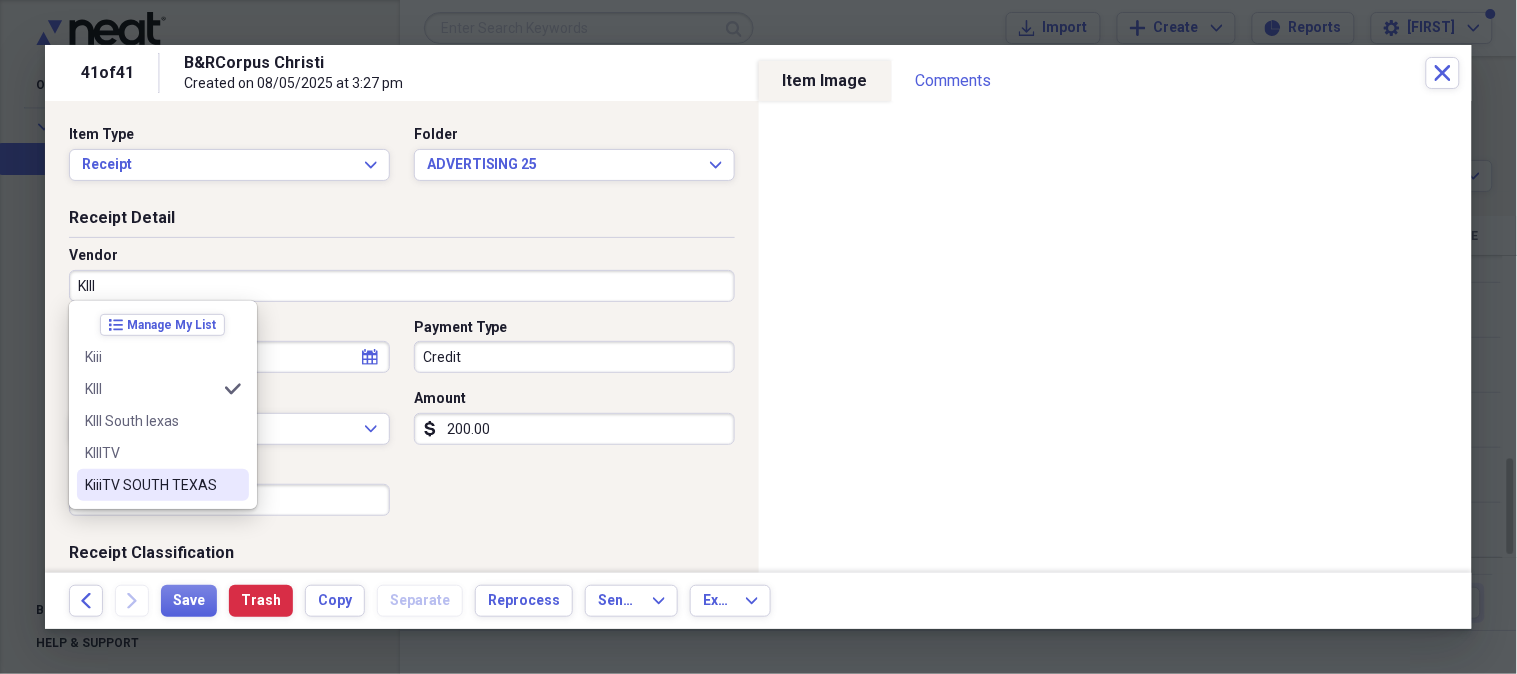 click on "KiiiTV SOUTH TEXAS" at bounding box center (151, 485) 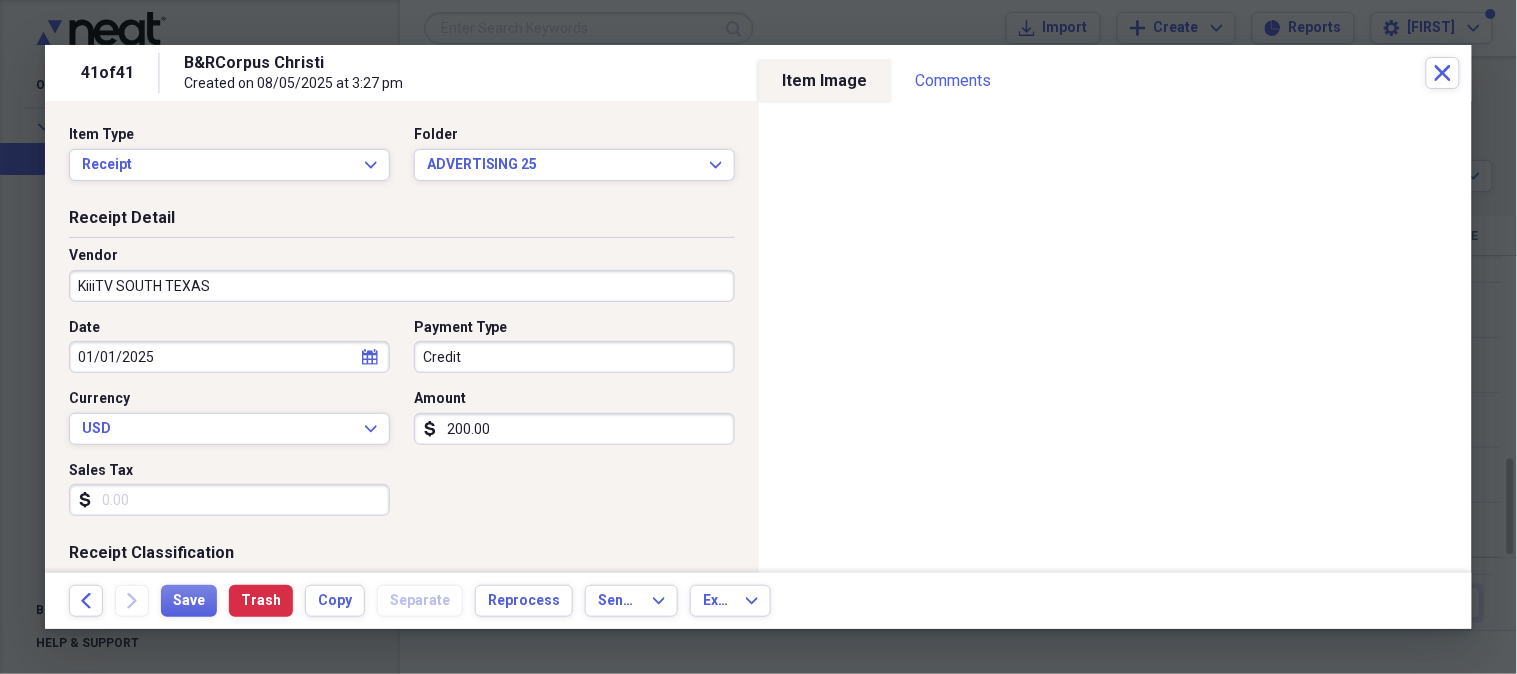 click on "Credit" at bounding box center [574, 357] 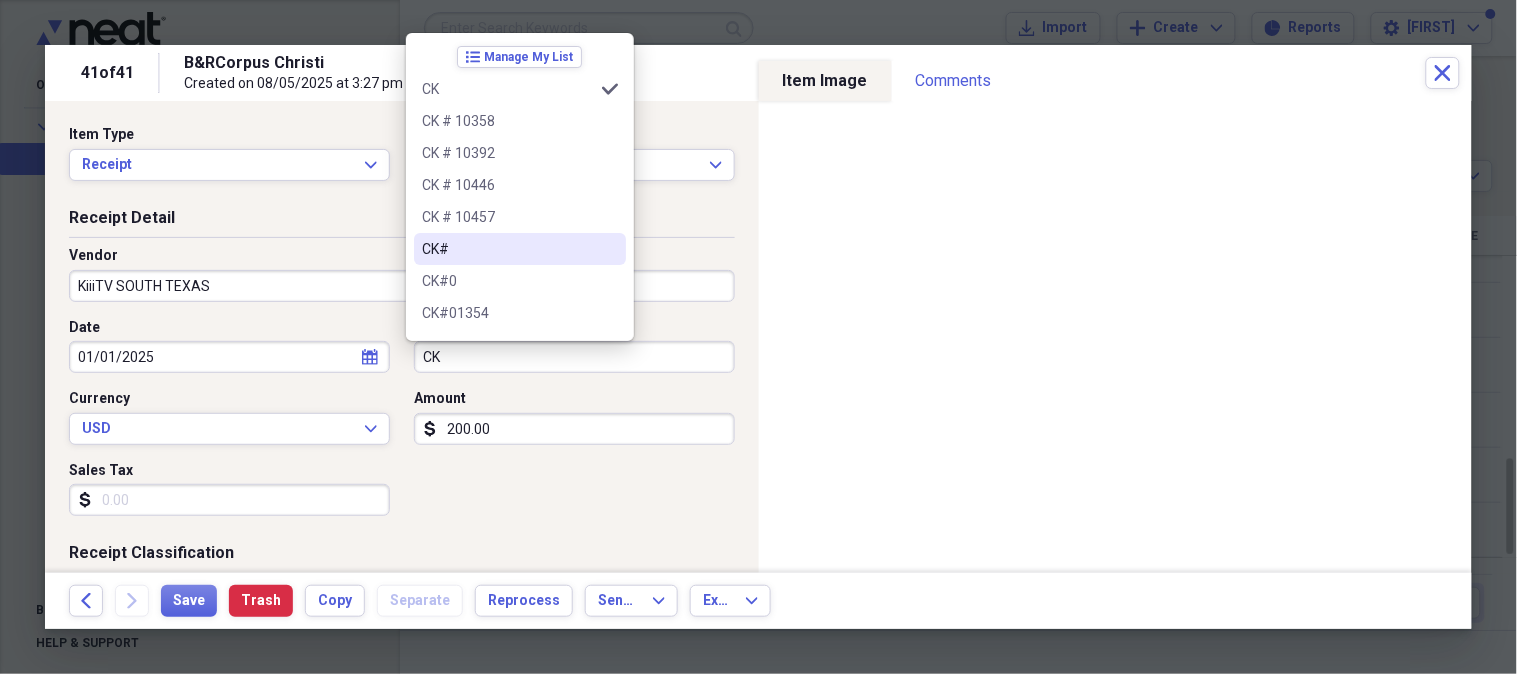 click on "CK#" at bounding box center [508, 249] 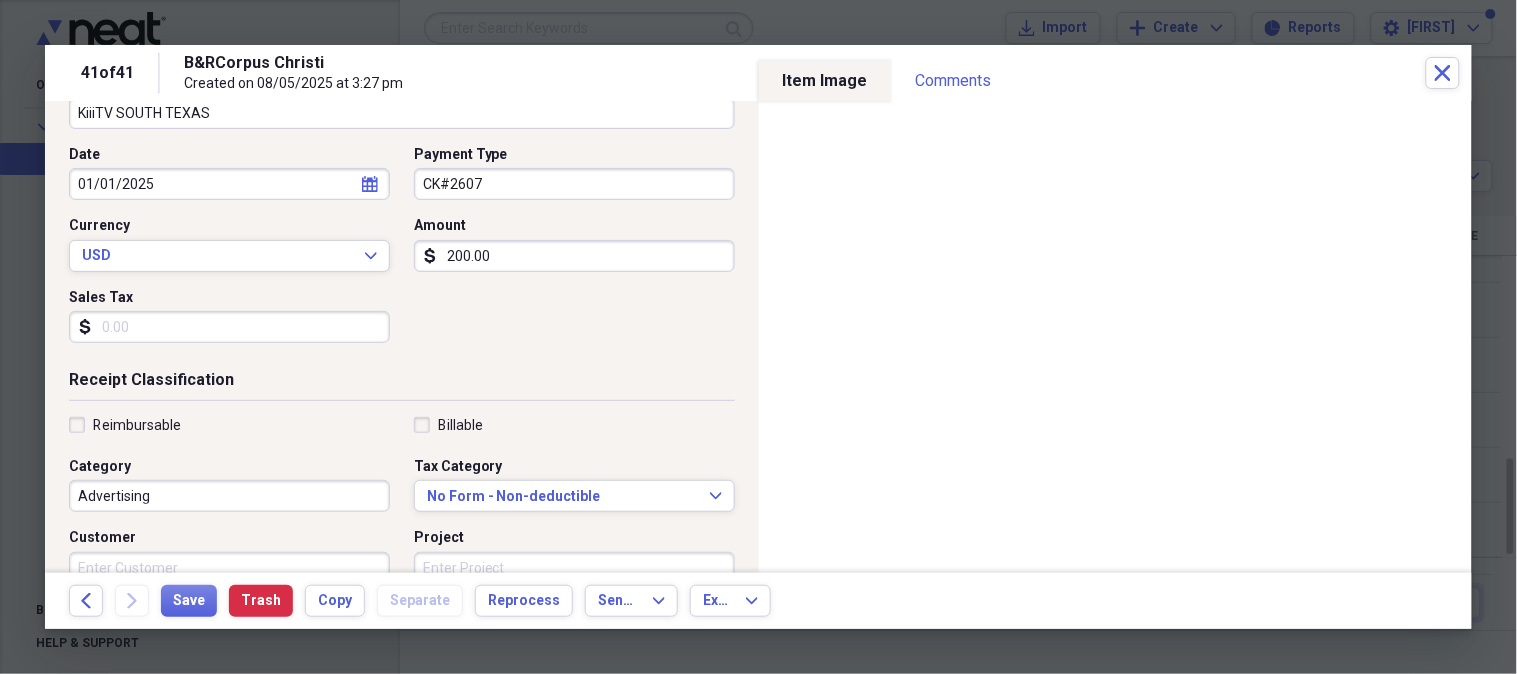 scroll, scrollTop: 198, scrollLeft: 0, axis: vertical 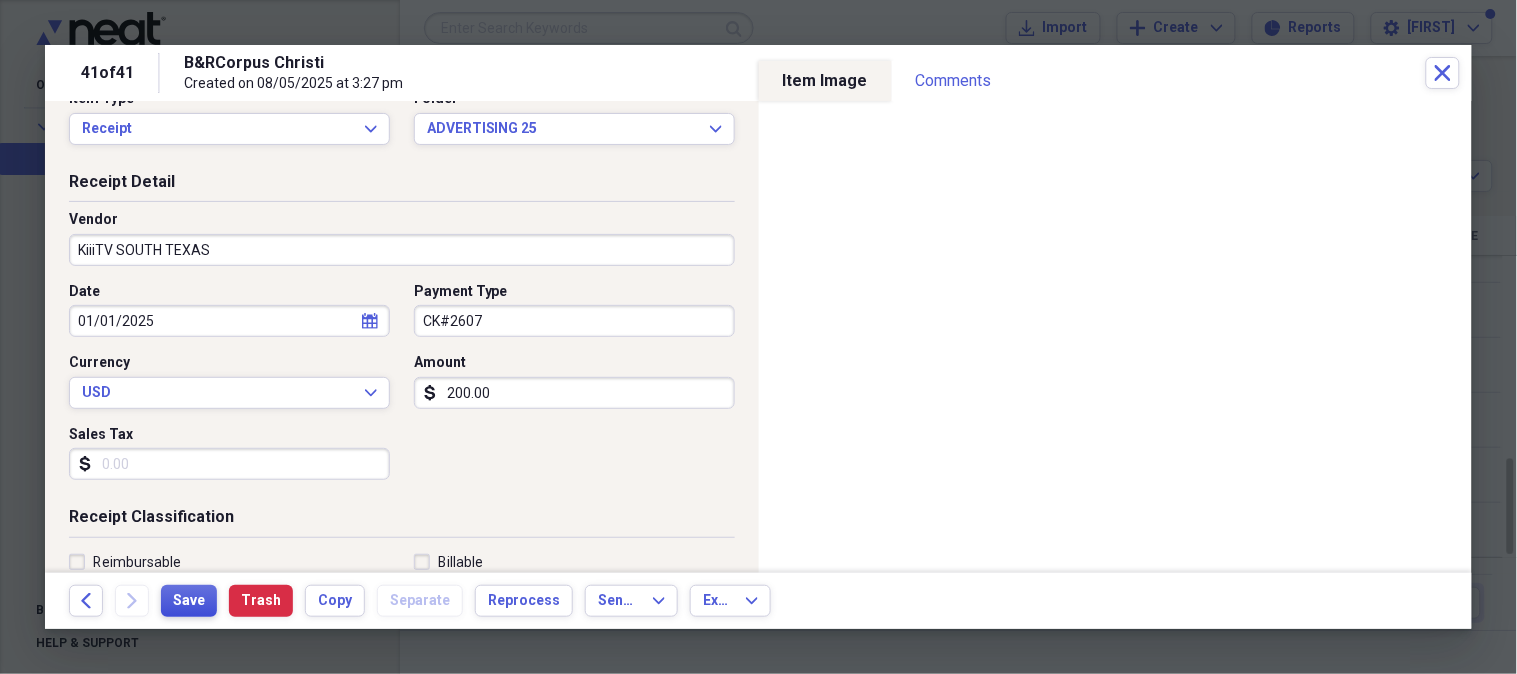 type on "CK#2607" 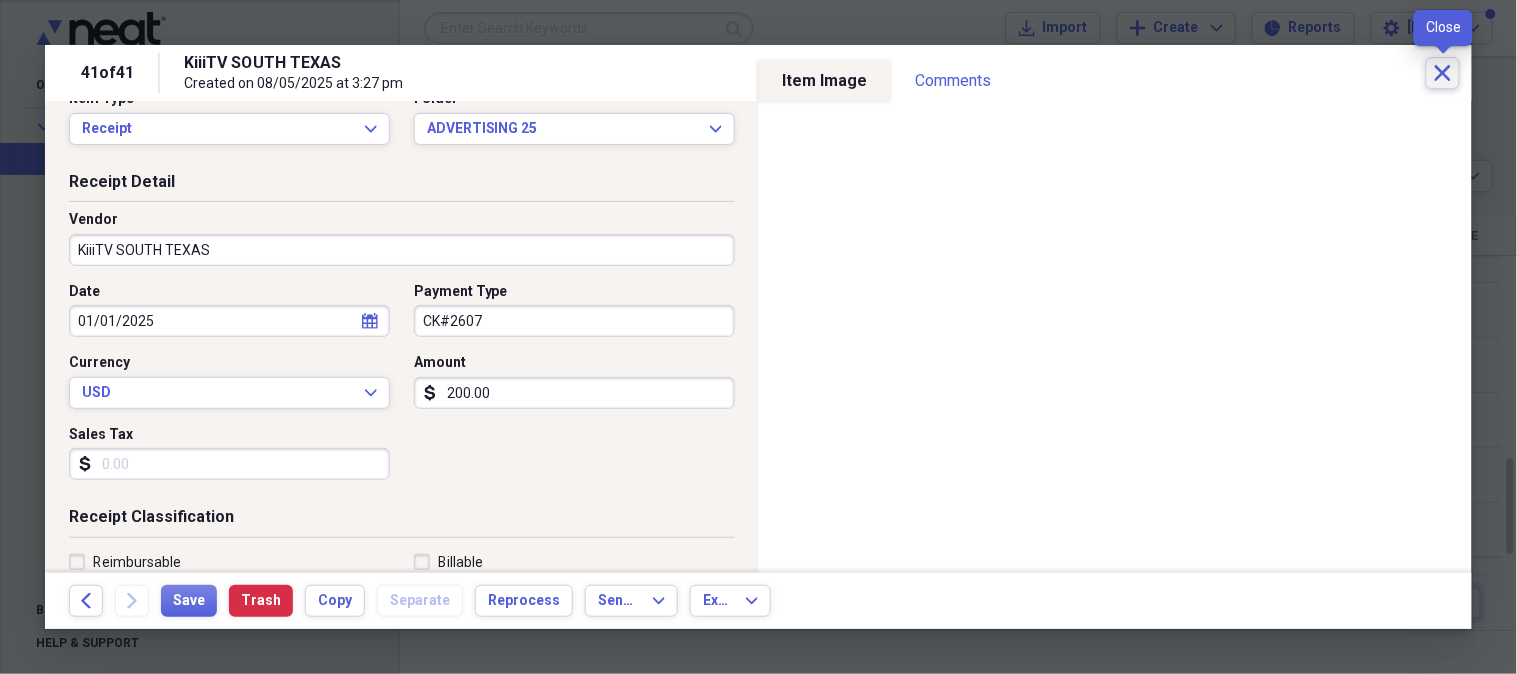 click on "Close" 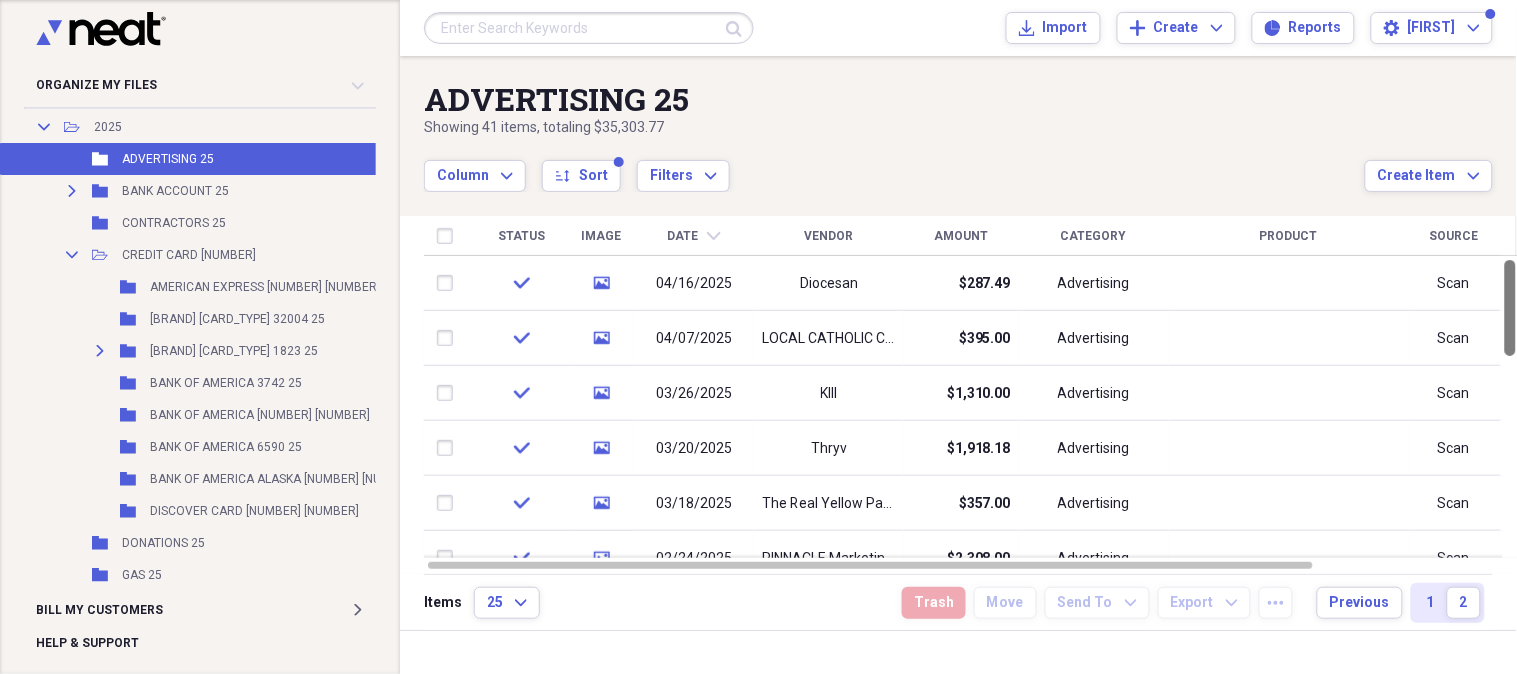 drag, startPoint x: 1513, startPoint y: 496, endPoint x: 1514, endPoint y: 107, distance: 389.00128 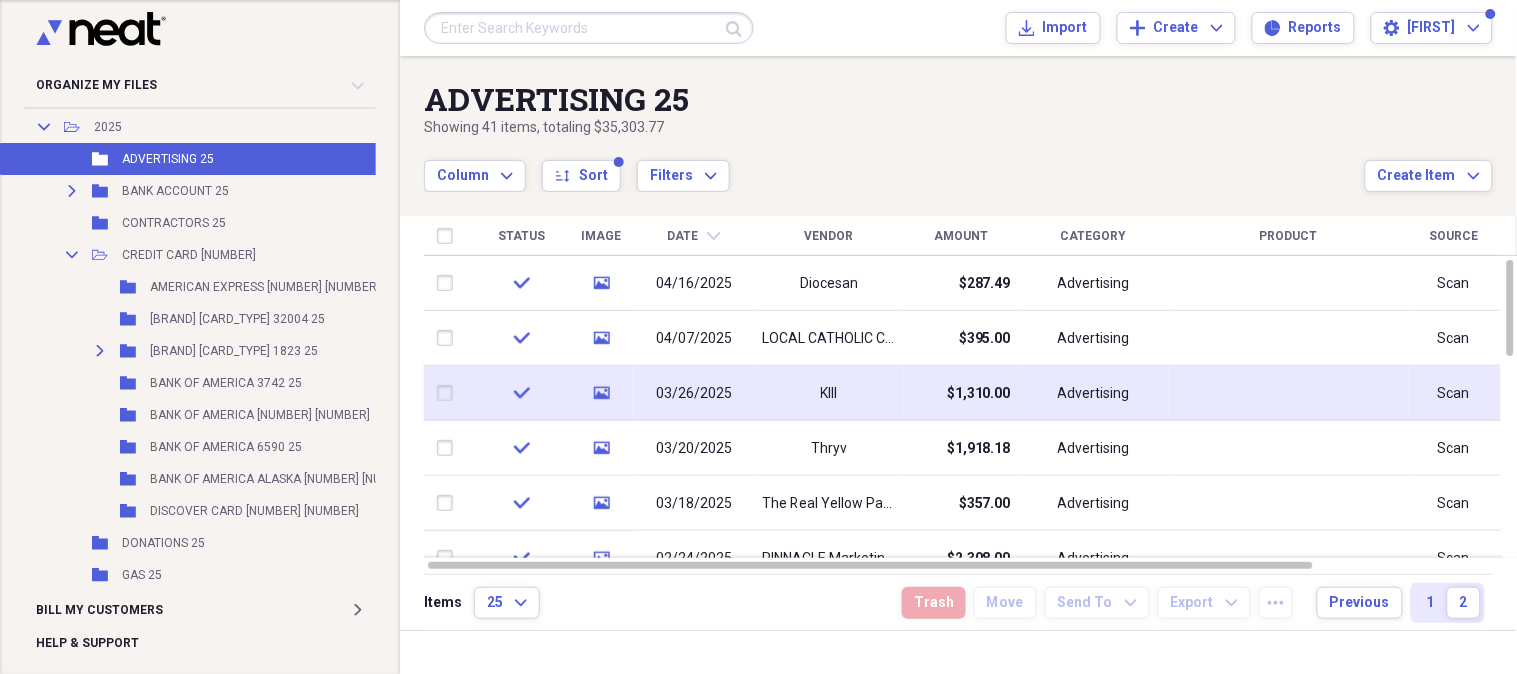 click on "KIII" at bounding box center [829, 393] 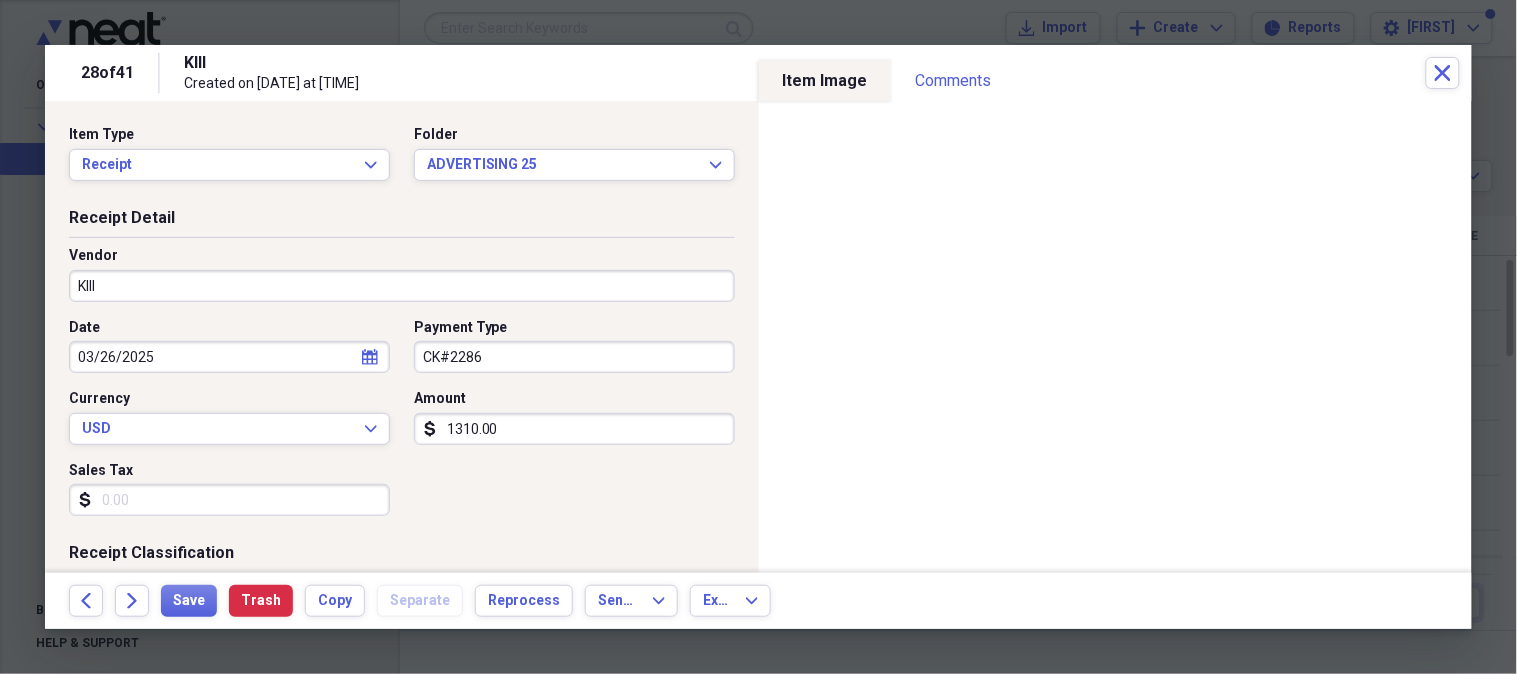 click on "KIII" at bounding box center [402, 286] 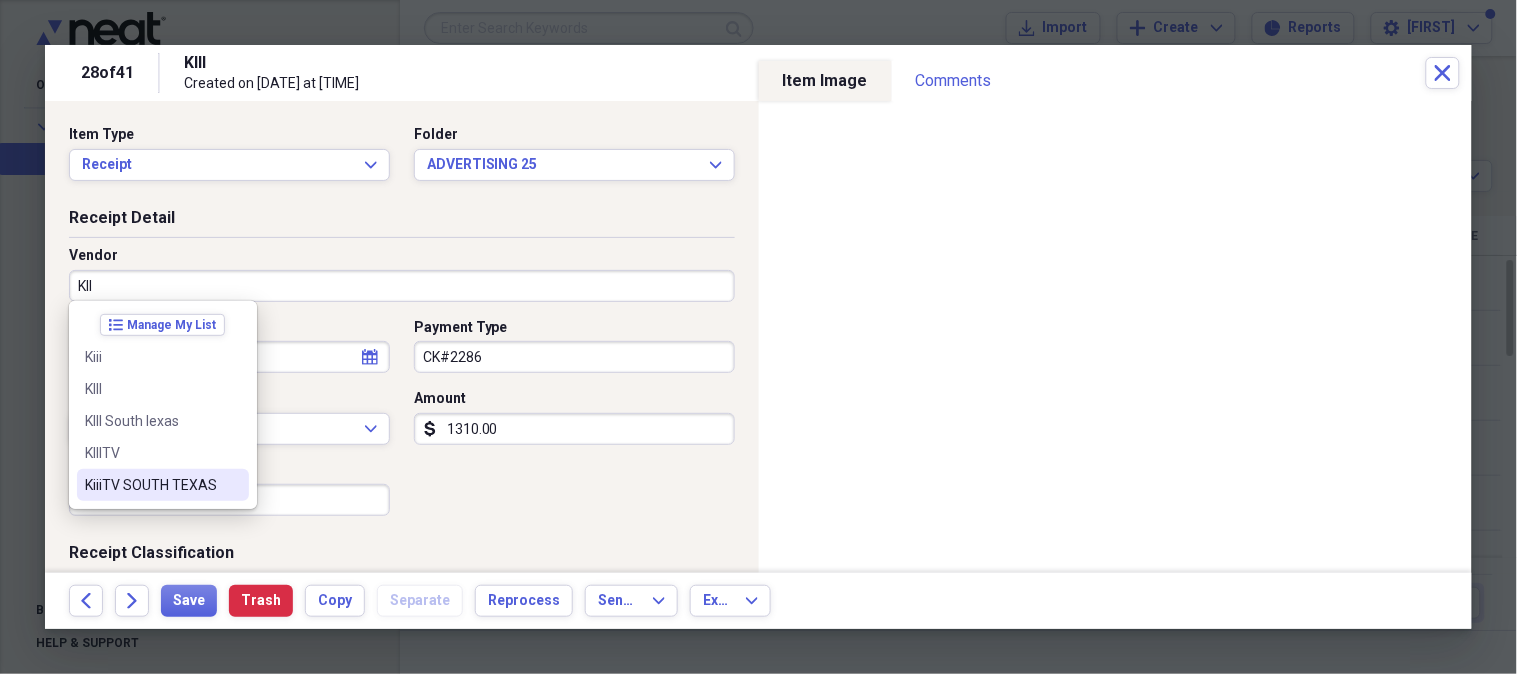 click on "KiiiTV SOUTH TEXAS" at bounding box center (163, 485) 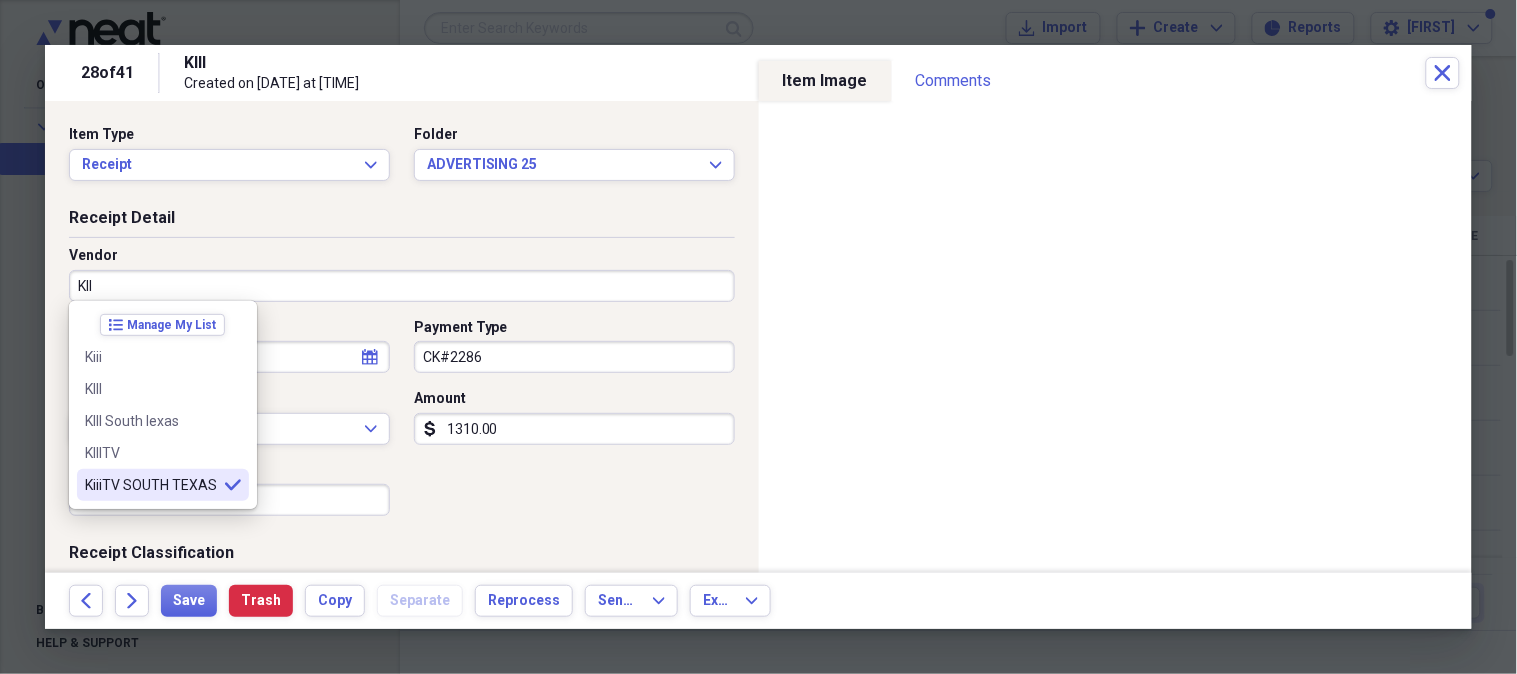 type on "KiiiTV SOUTH TEXAS" 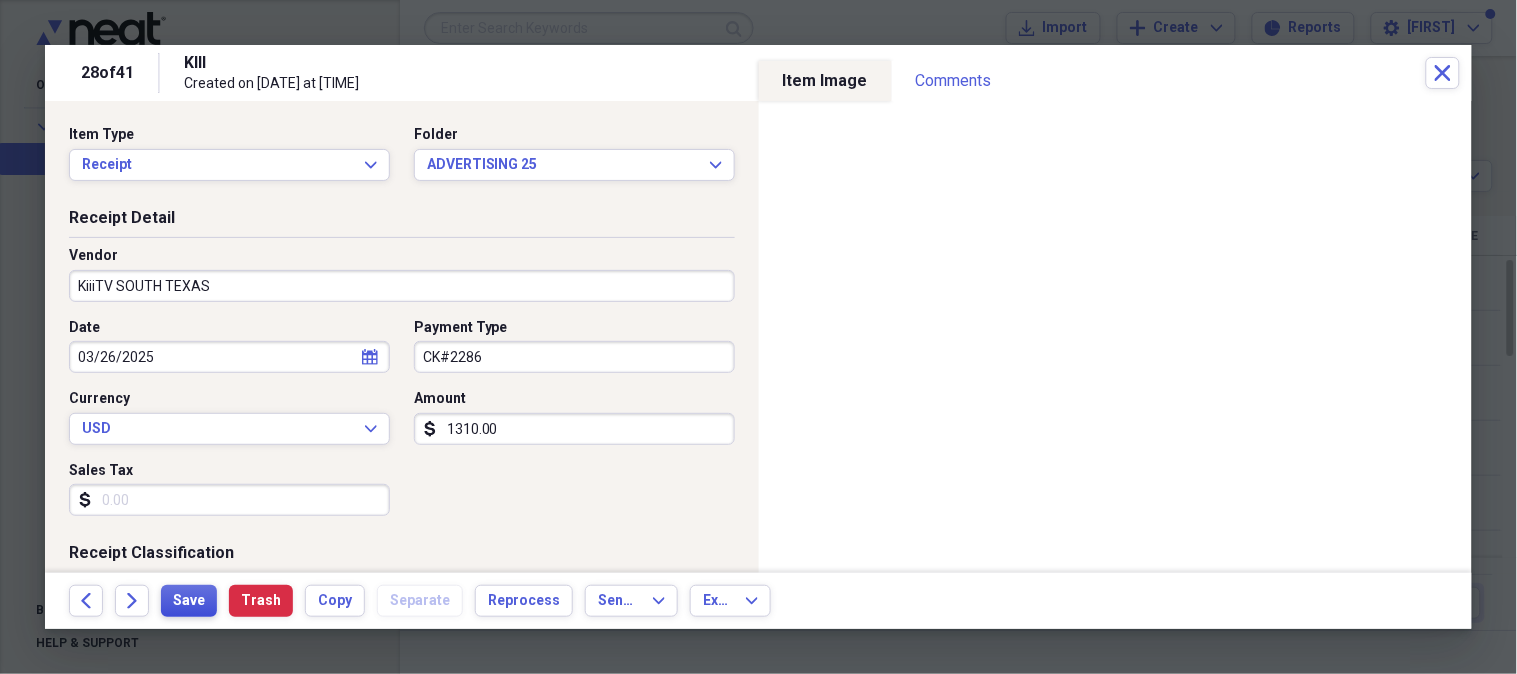 click on "Save" at bounding box center (189, 601) 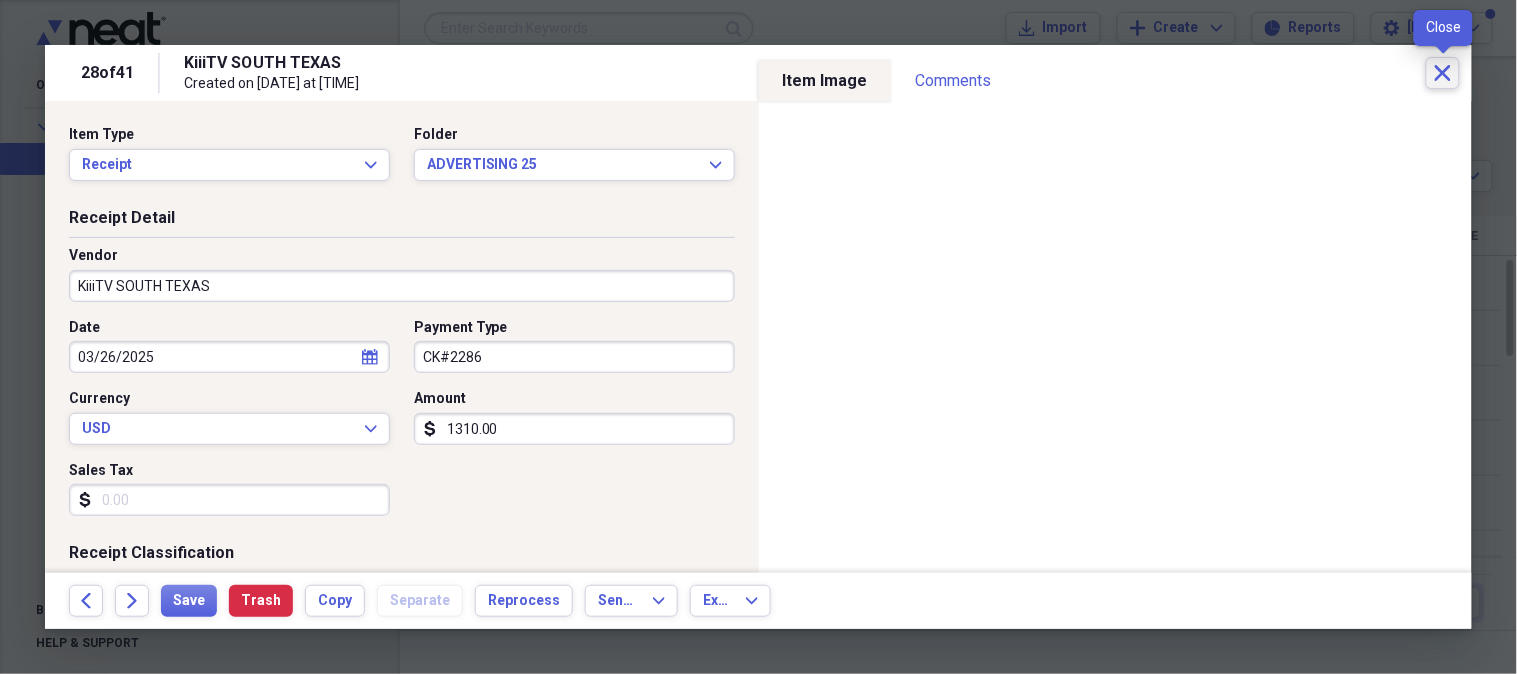 click on "Close" 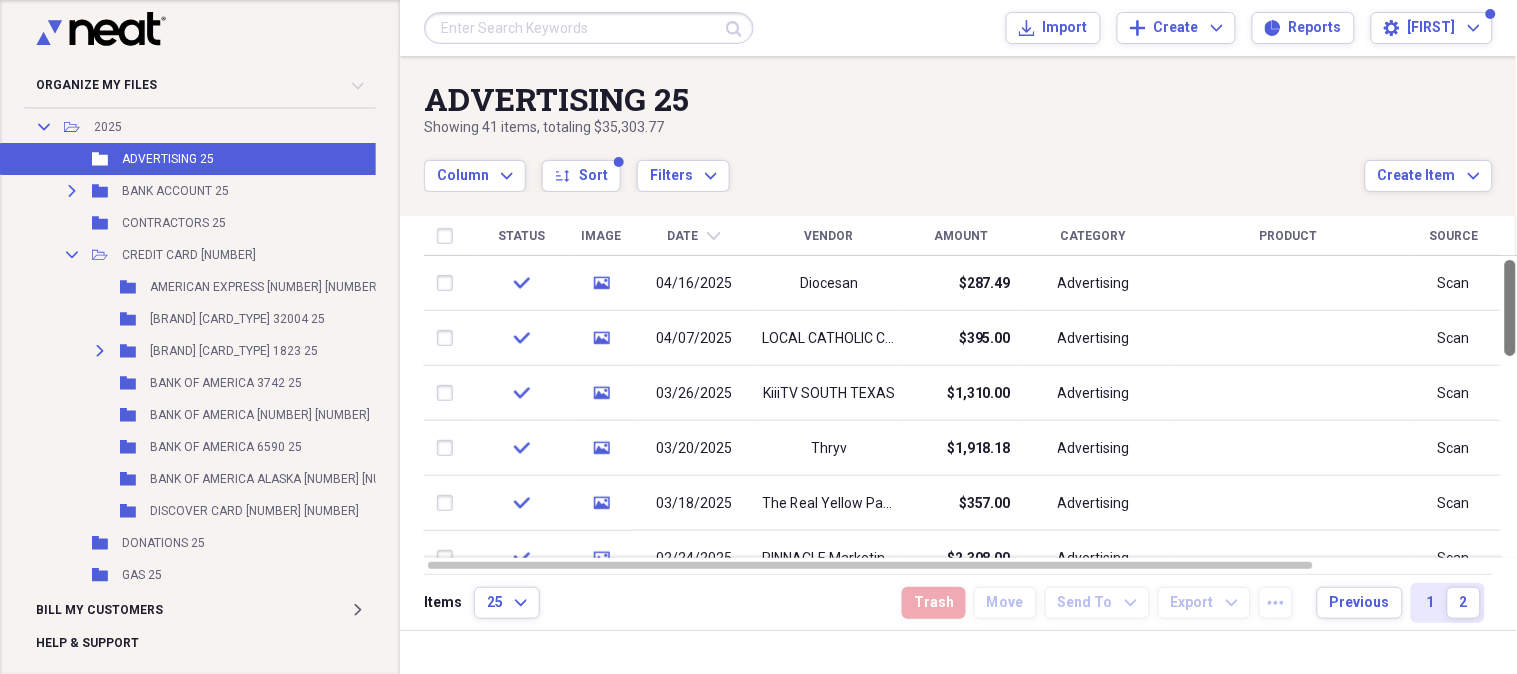 drag, startPoint x: 1508, startPoint y: 334, endPoint x: 1516, endPoint y: 238, distance: 96.332756 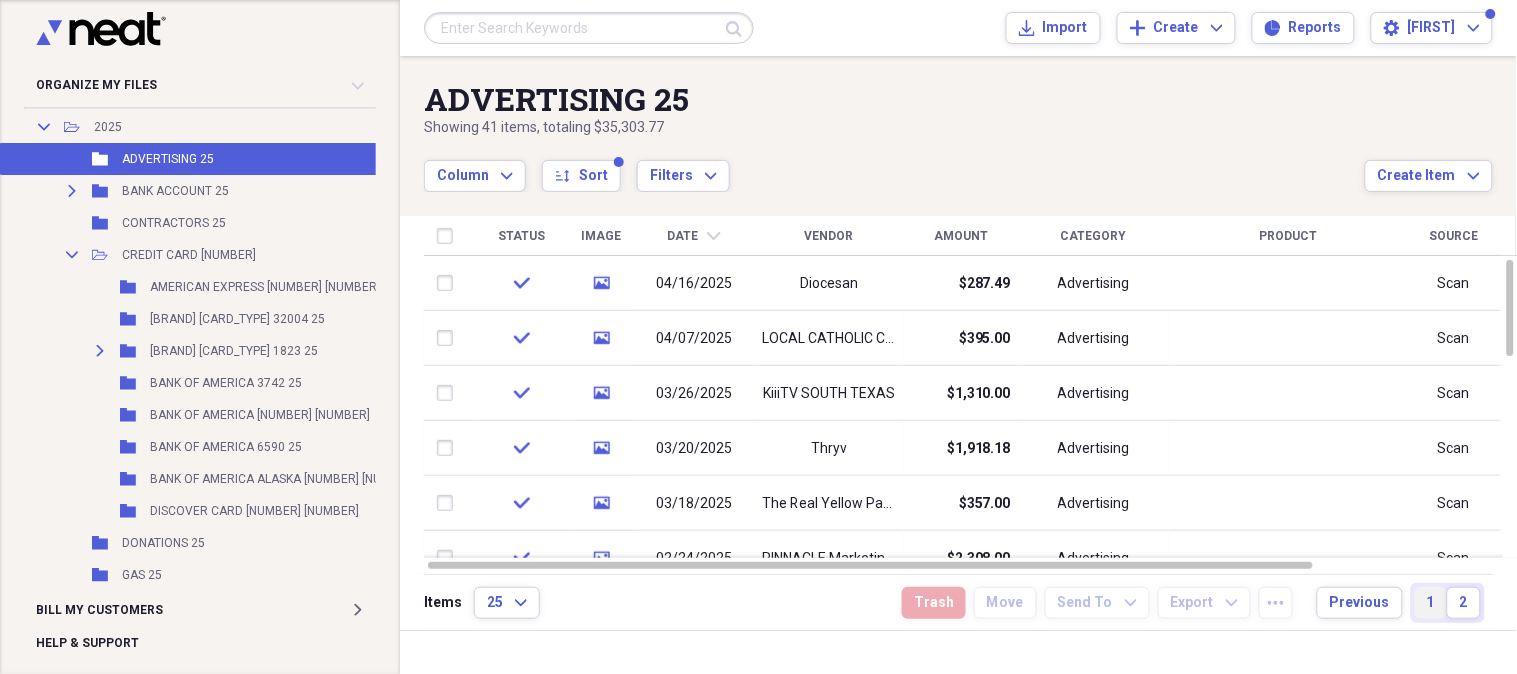 click on "1" at bounding box center (1431, 603) 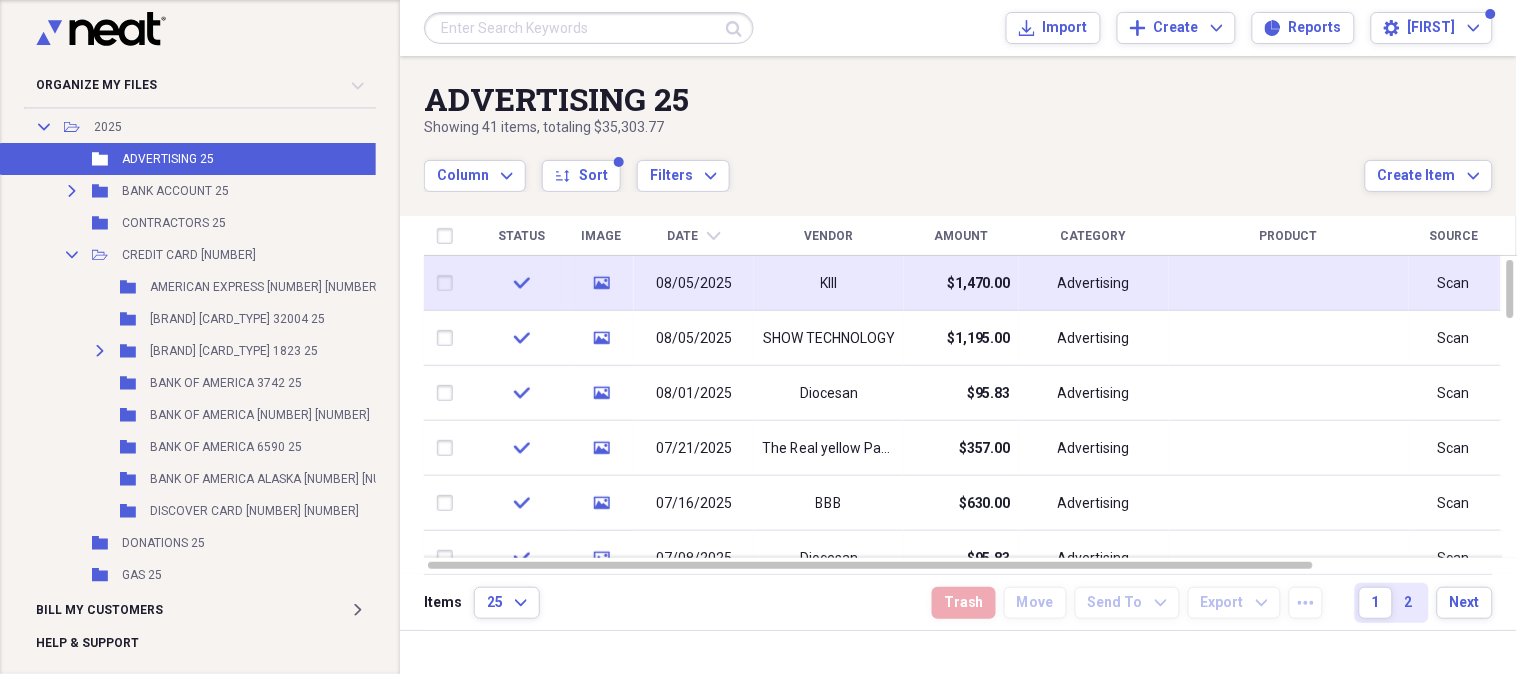 click on "KIII" at bounding box center (829, 284) 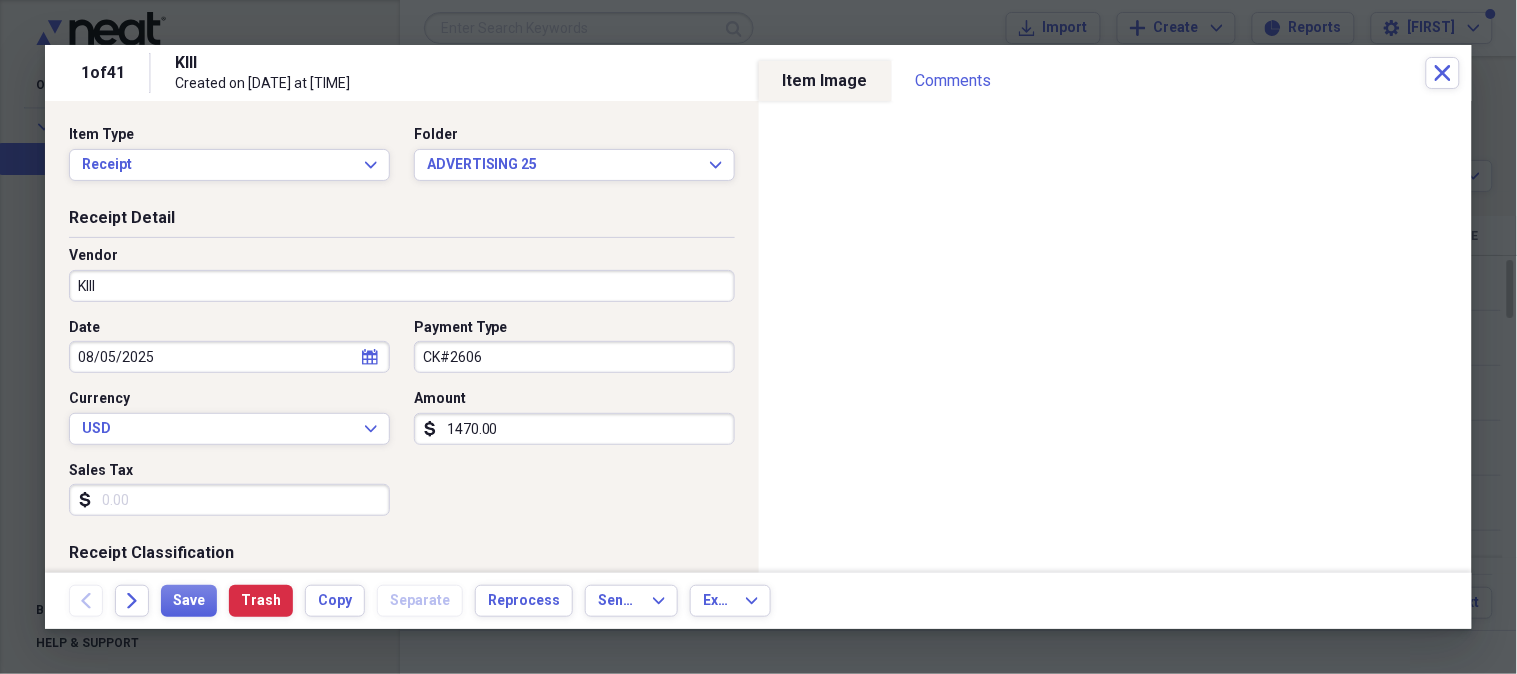 click on "KIII" at bounding box center [402, 286] 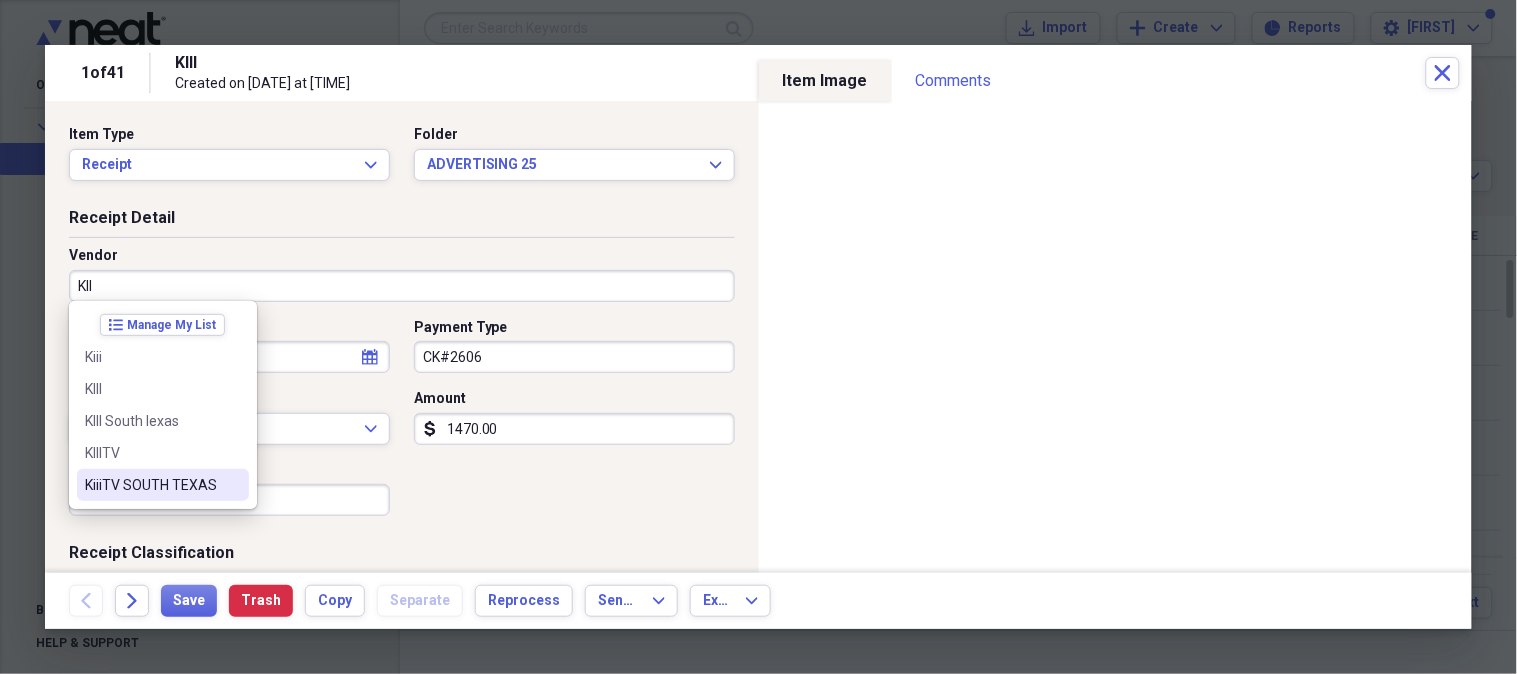 click on "KiiiTV SOUTH TEXAS" at bounding box center (151, 485) 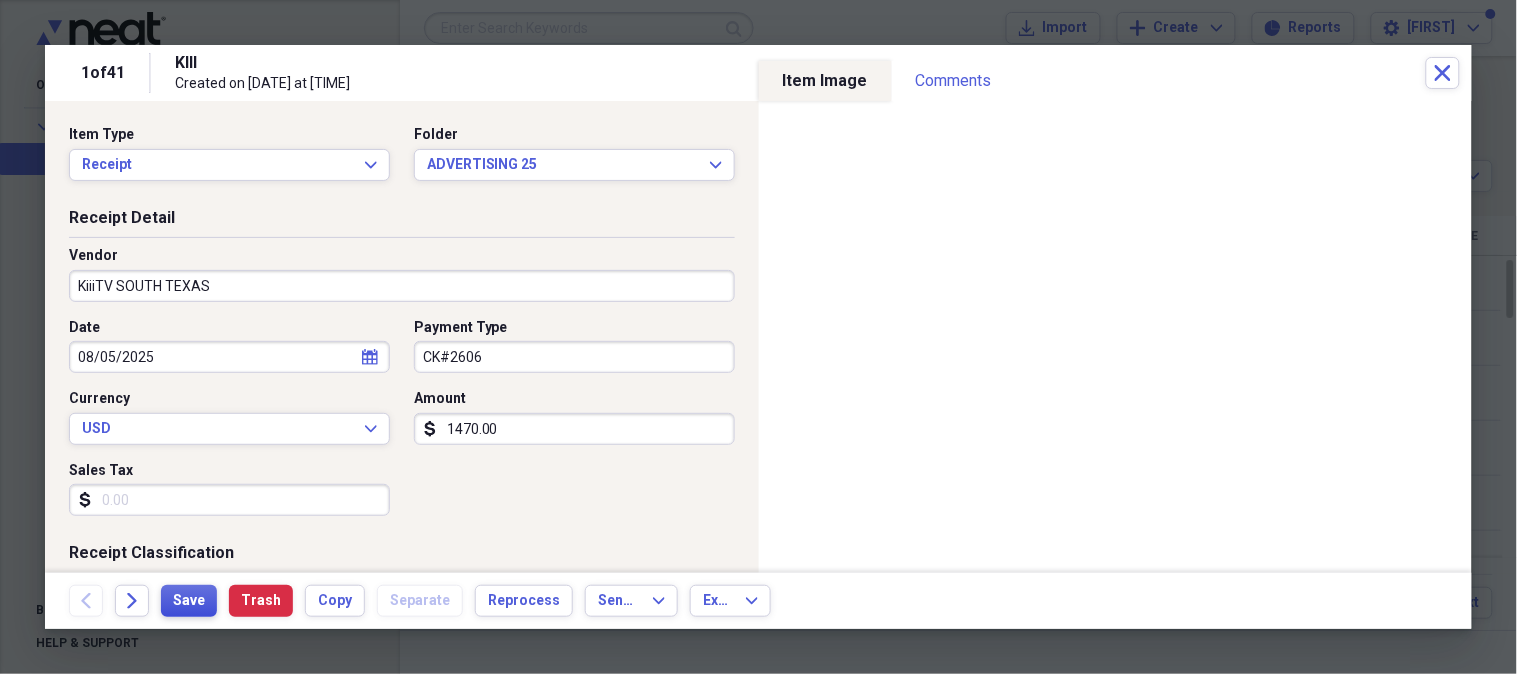 click on "Save" at bounding box center (189, 601) 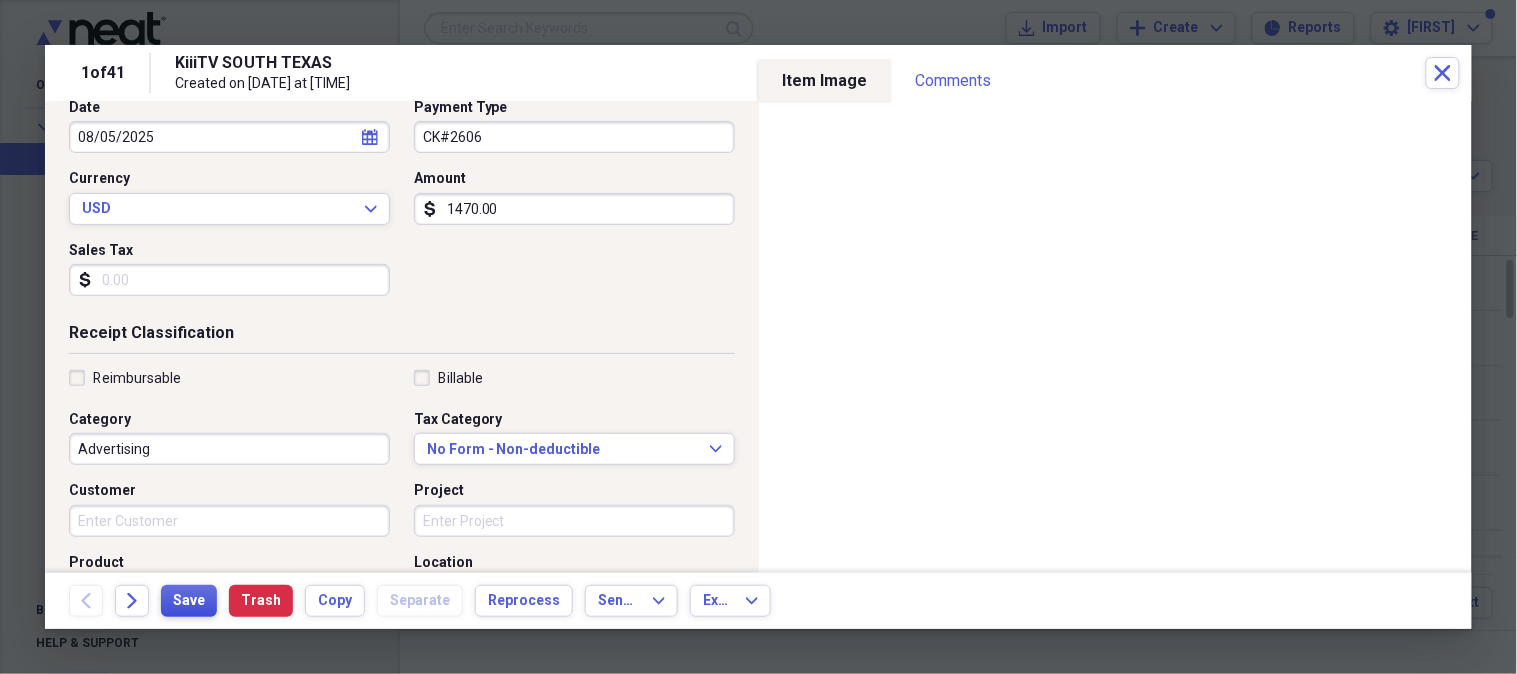 scroll, scrollTop: 223, scrollLeft: 0, axis: vertical 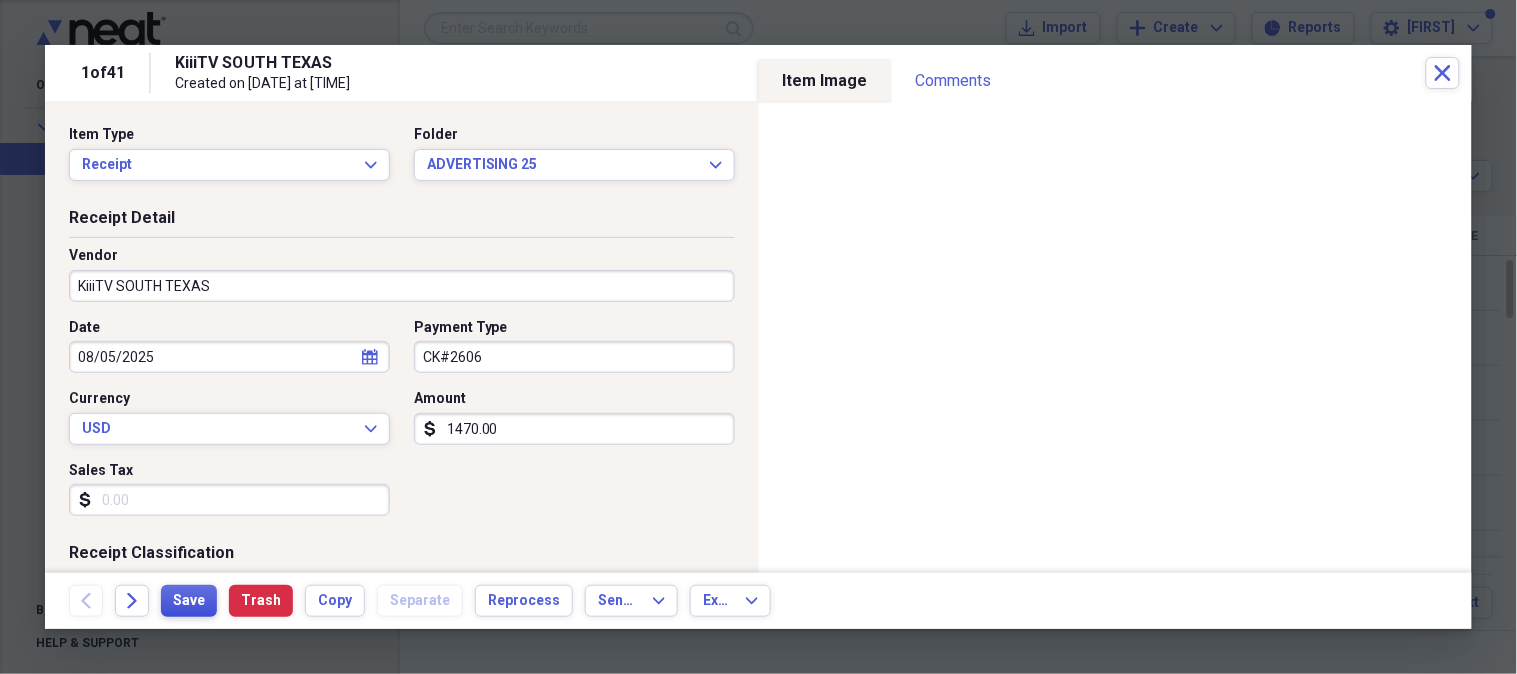 click on "Save" at bounding box center [189, 601] 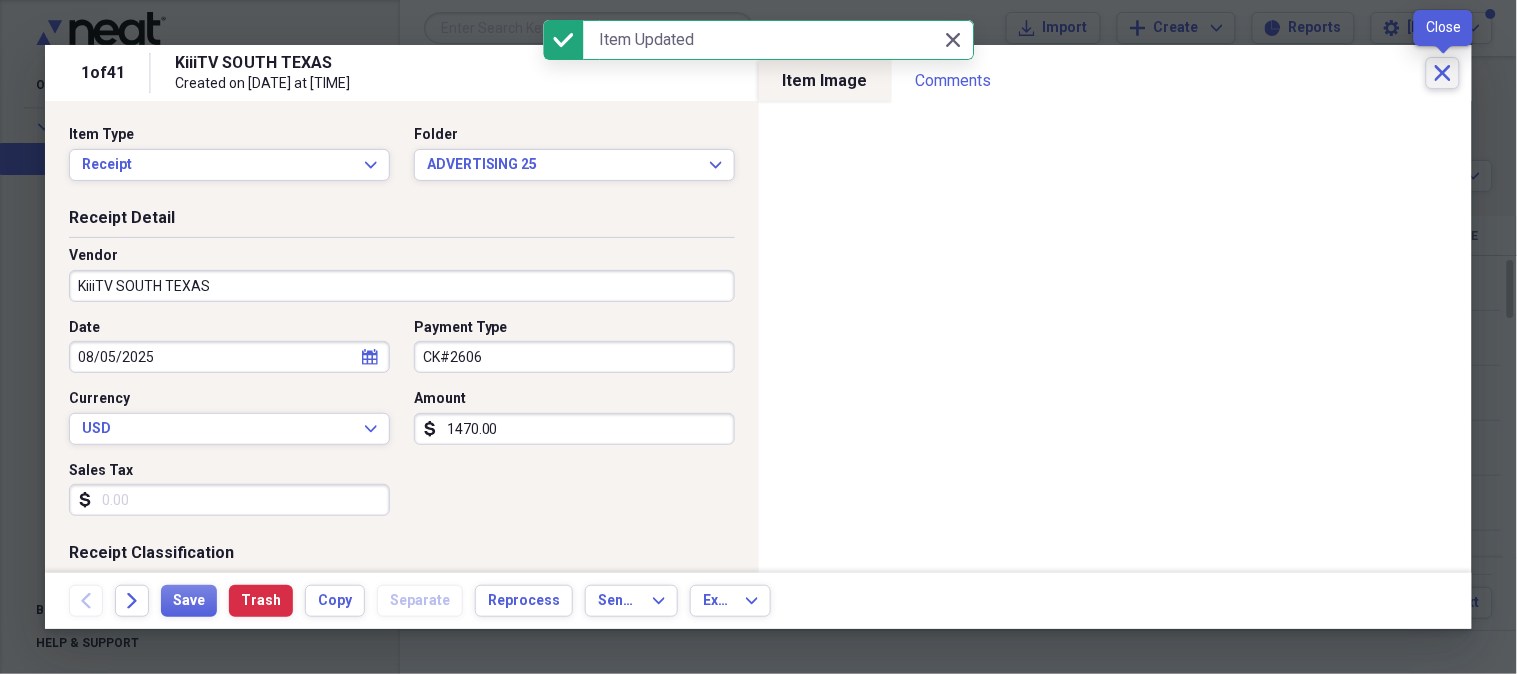 click 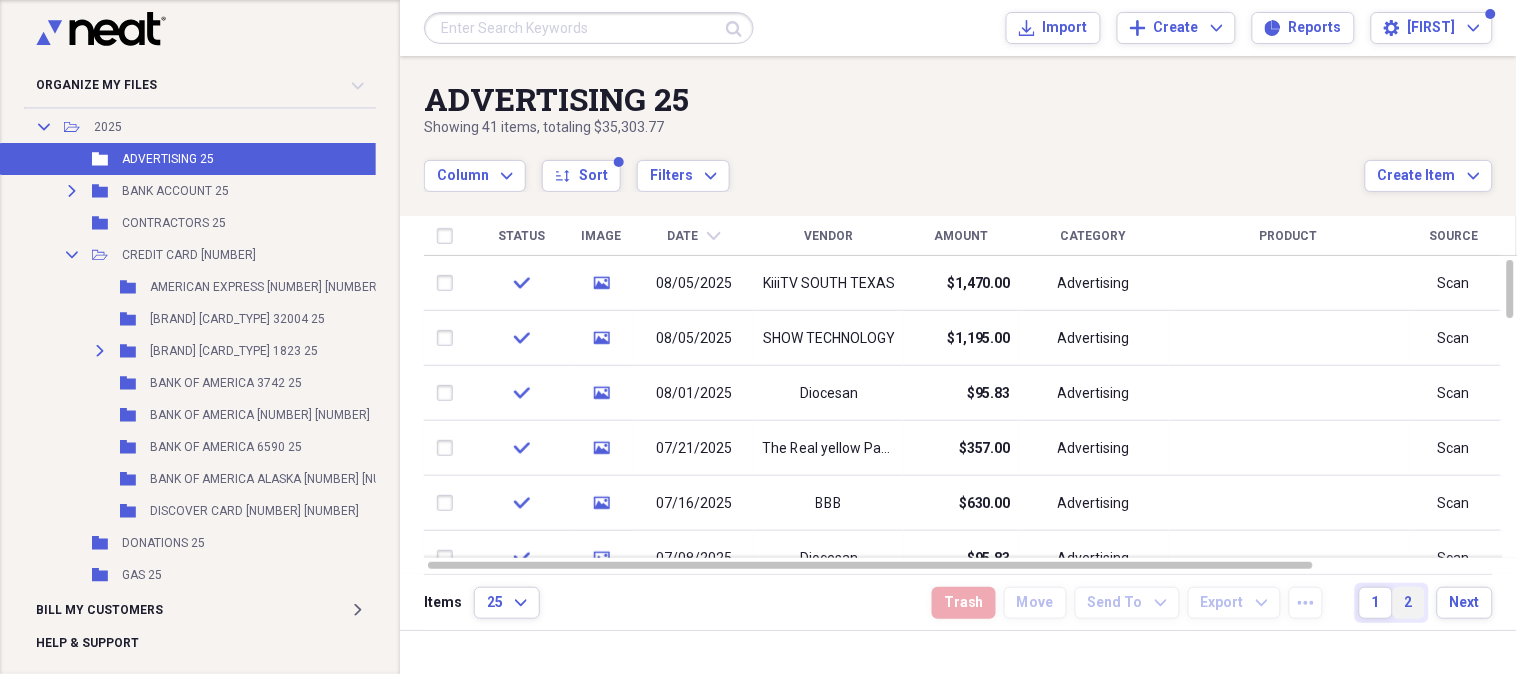 click on "2" at bounding box center [1409, 603] 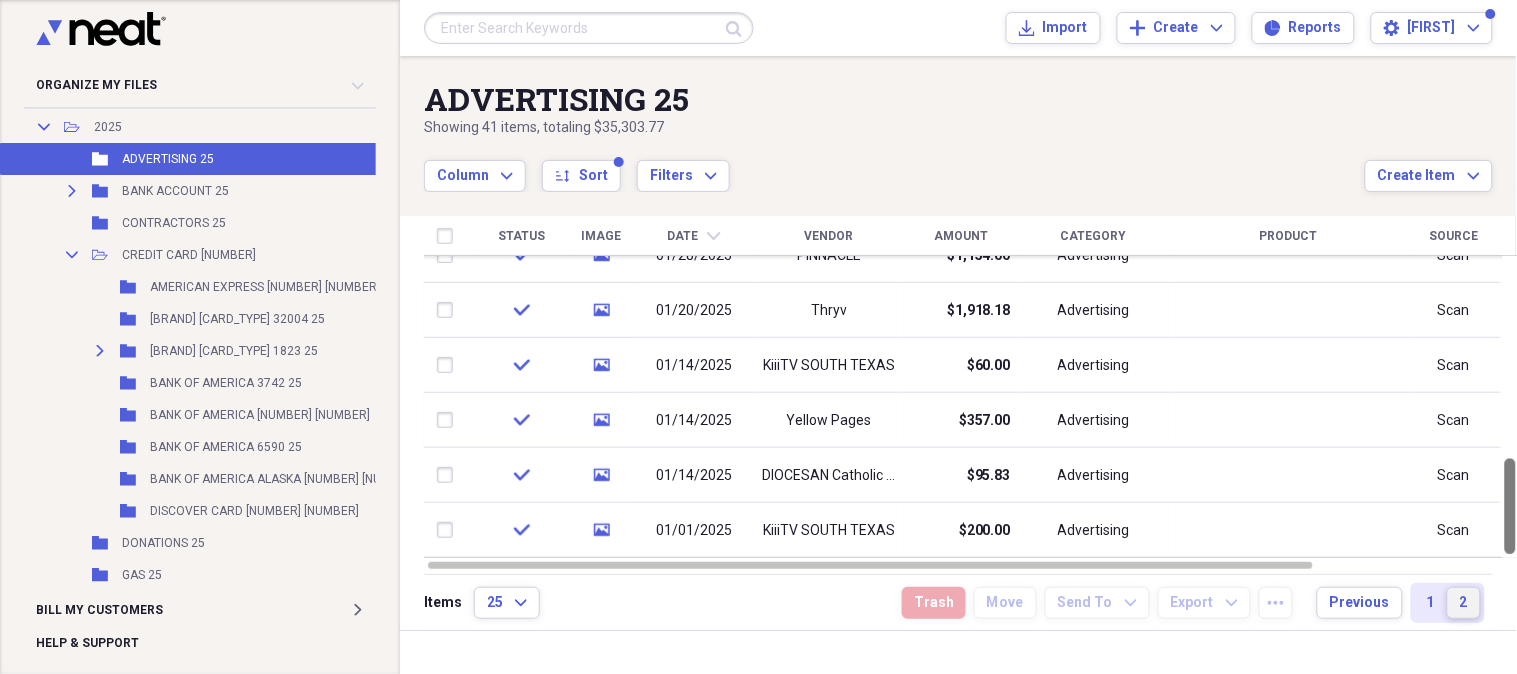drag, startPoint x: 1506, startPoint y: 330, endPoint x: 1511, endPoint y: 555, distance: 225.05554 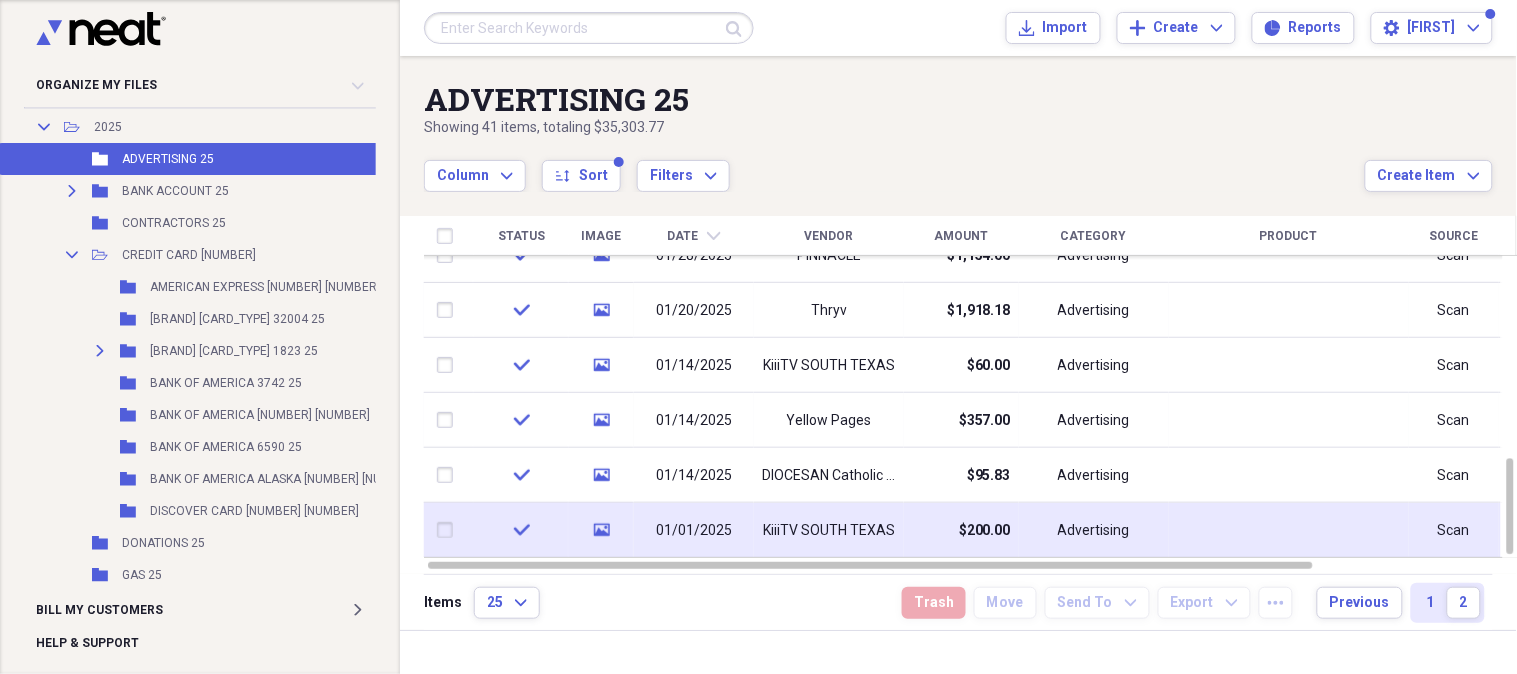 click on "KiiiTV SOUTH TEXAS" at bounding box center (829, 531) 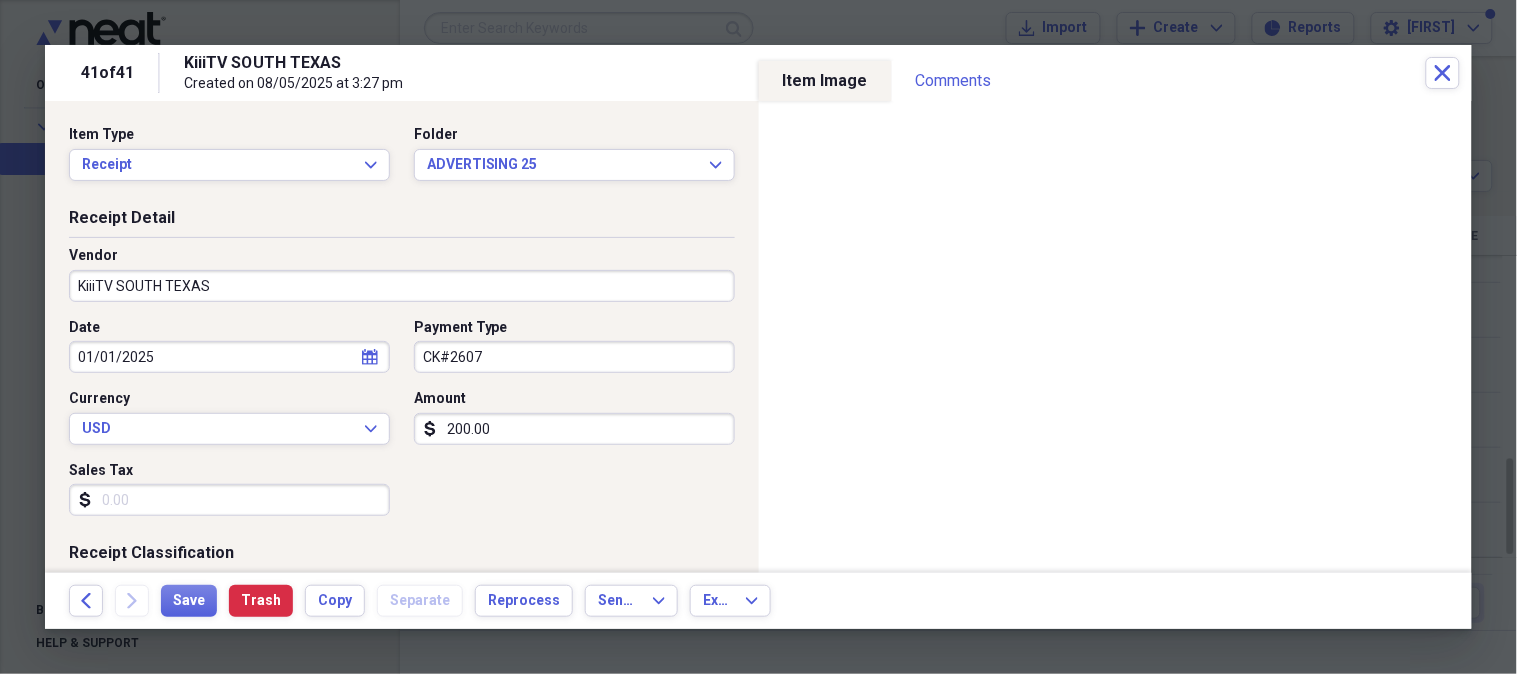 click 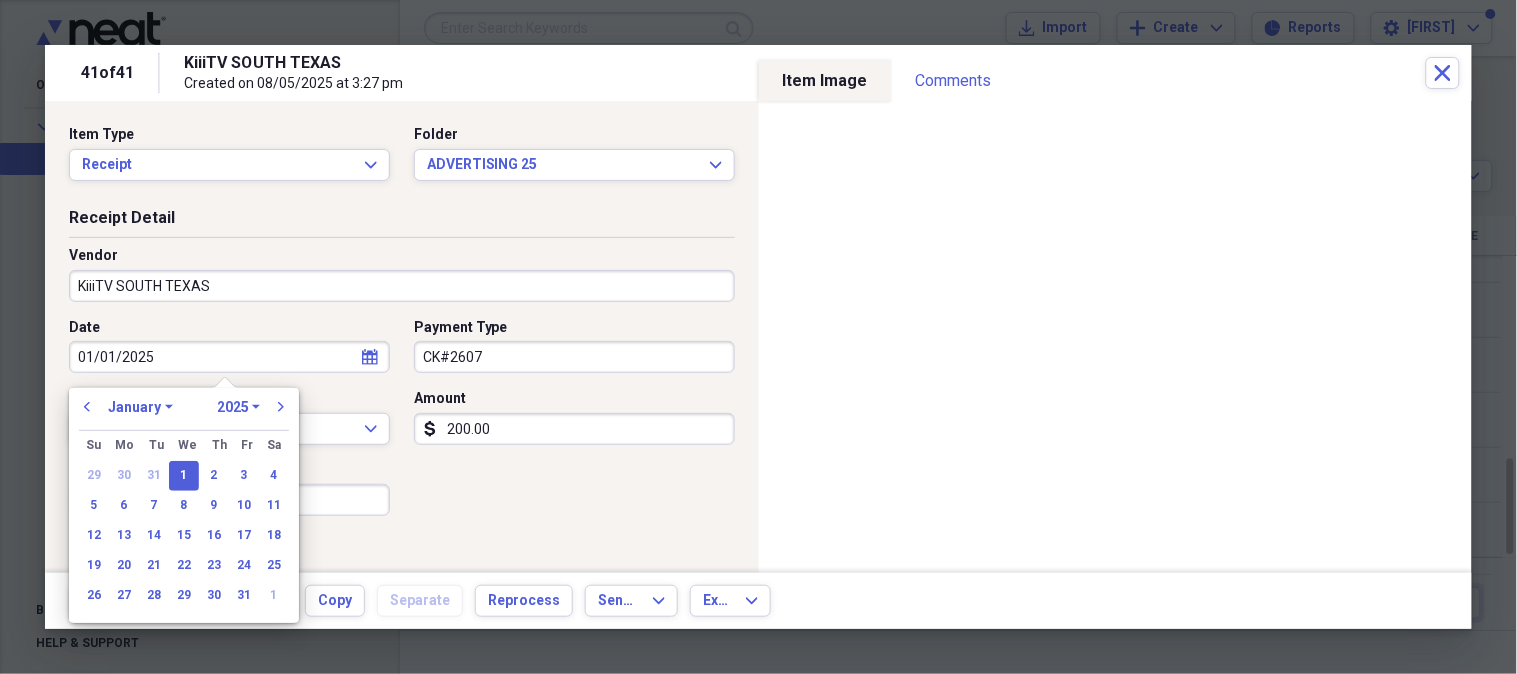 click on "January February March April May June July August September October November December" at bounding box center [140, 407] 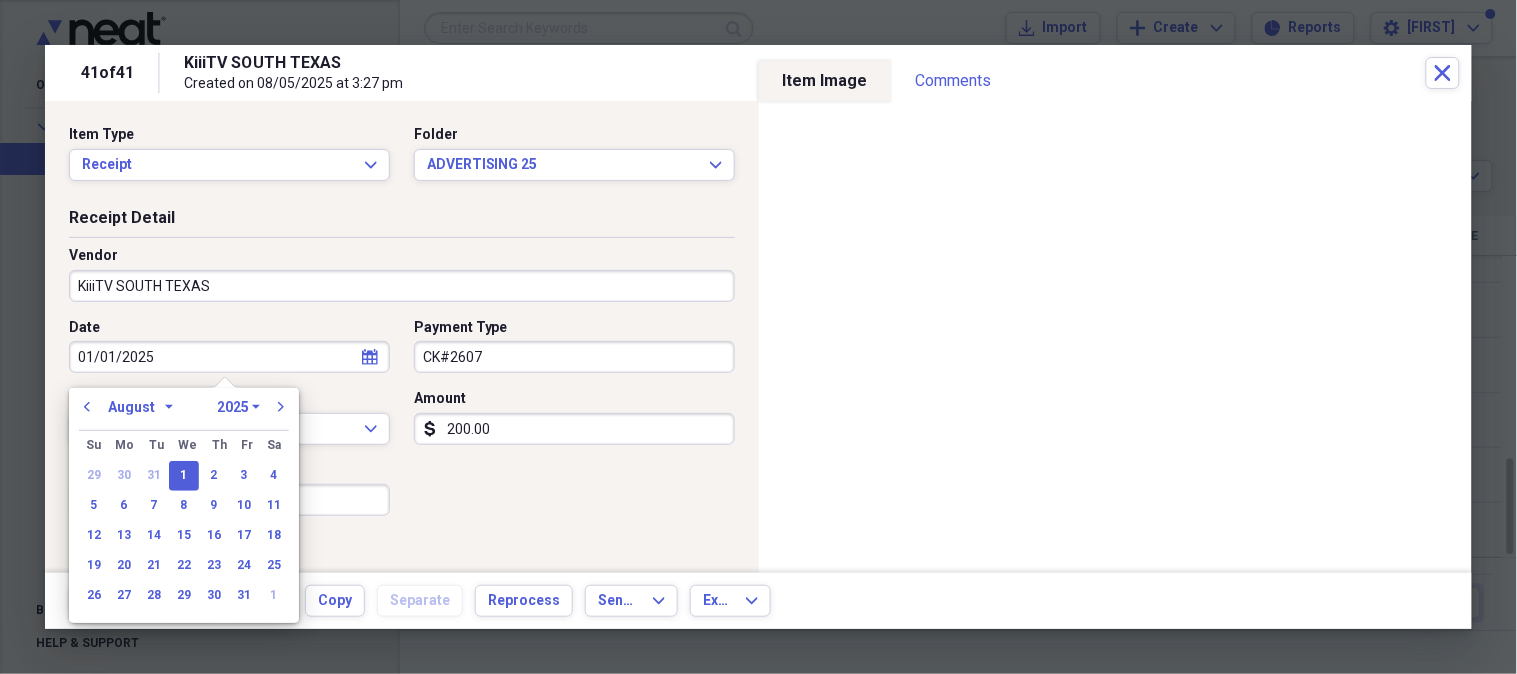 click on "January February March April May June July August September October November December" at bounding box center [140, 407] 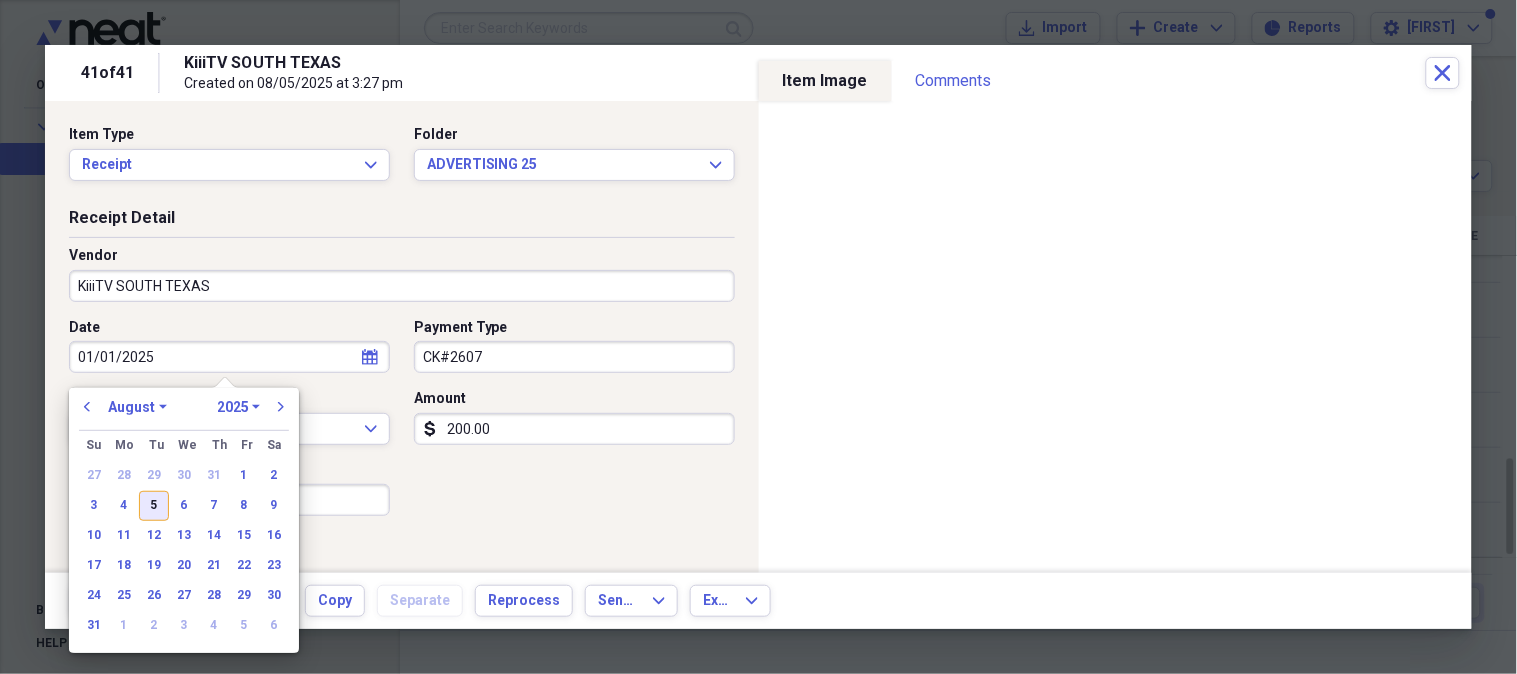 click on "5" at bounding box center [154, 506] 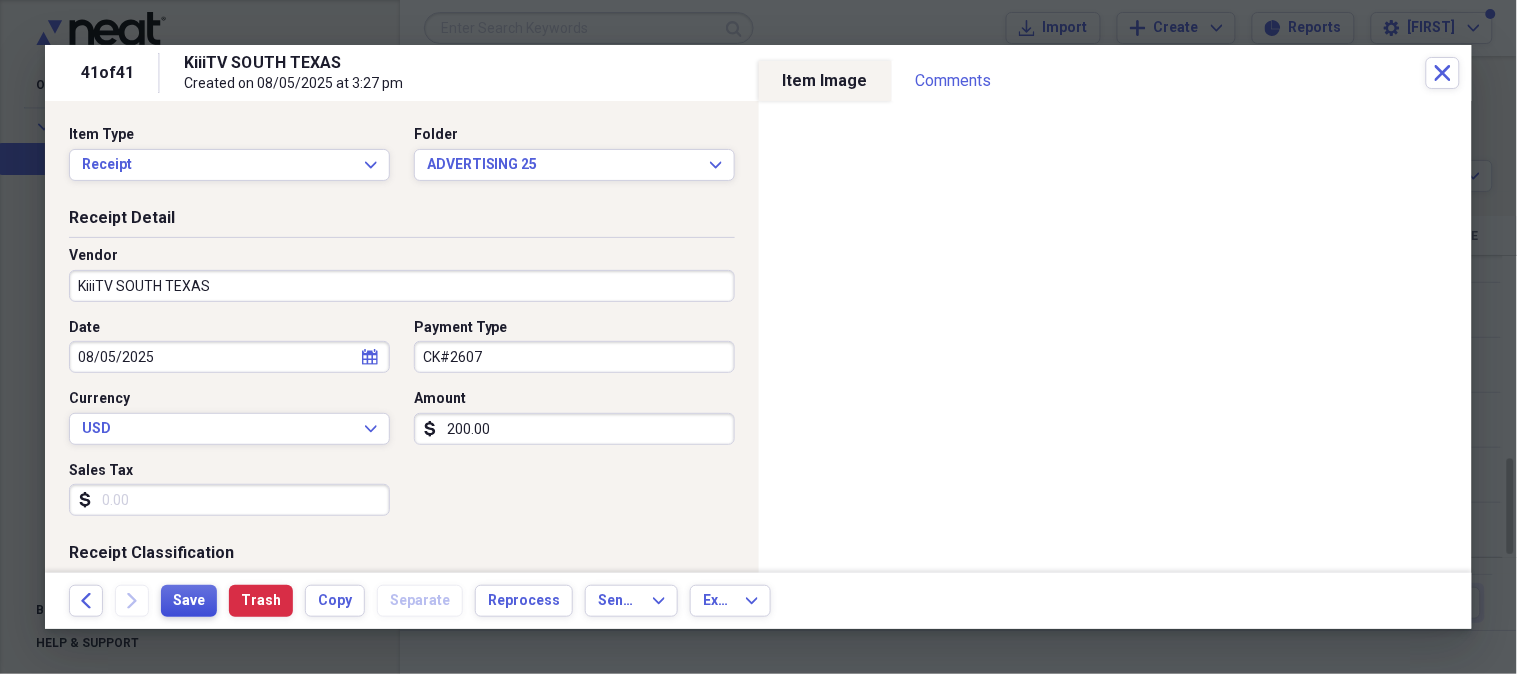 click on "Save" at bounding box center (189, 601) 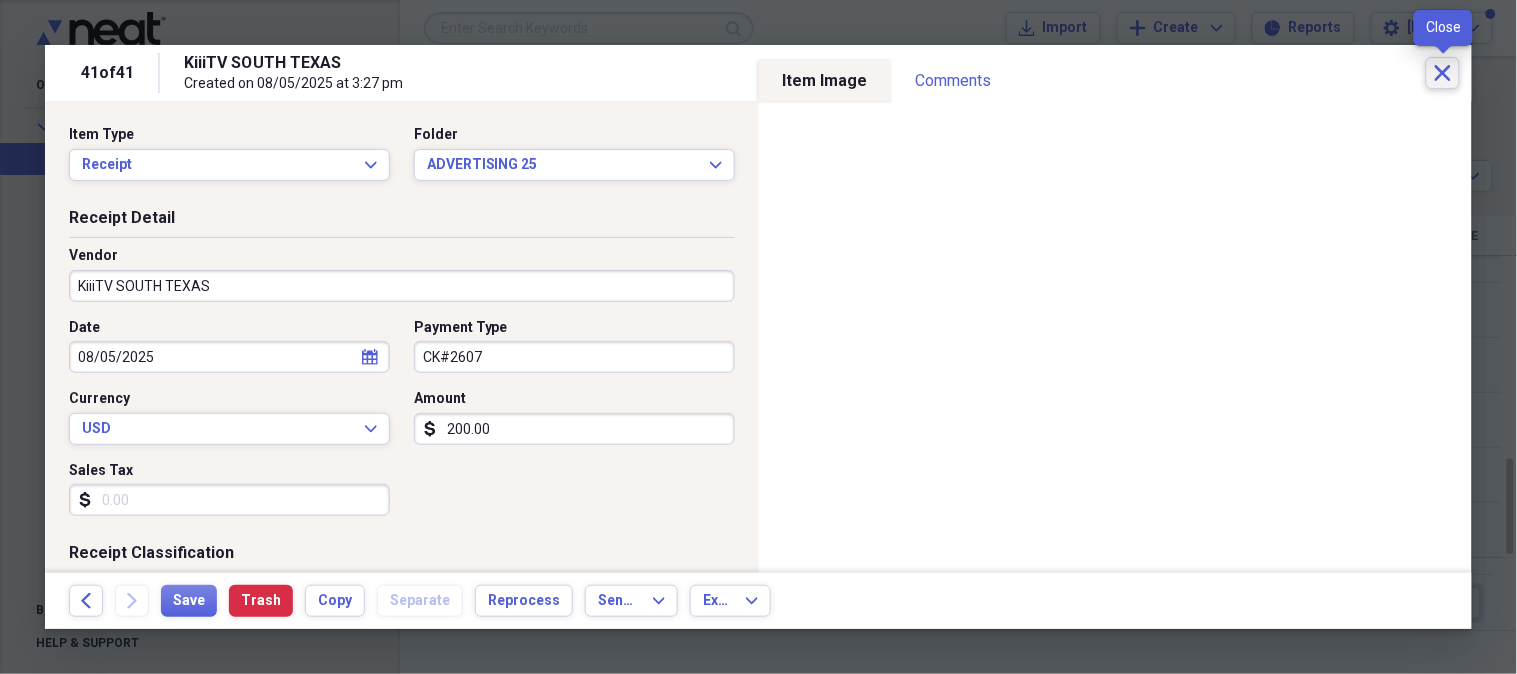 click on "Close" 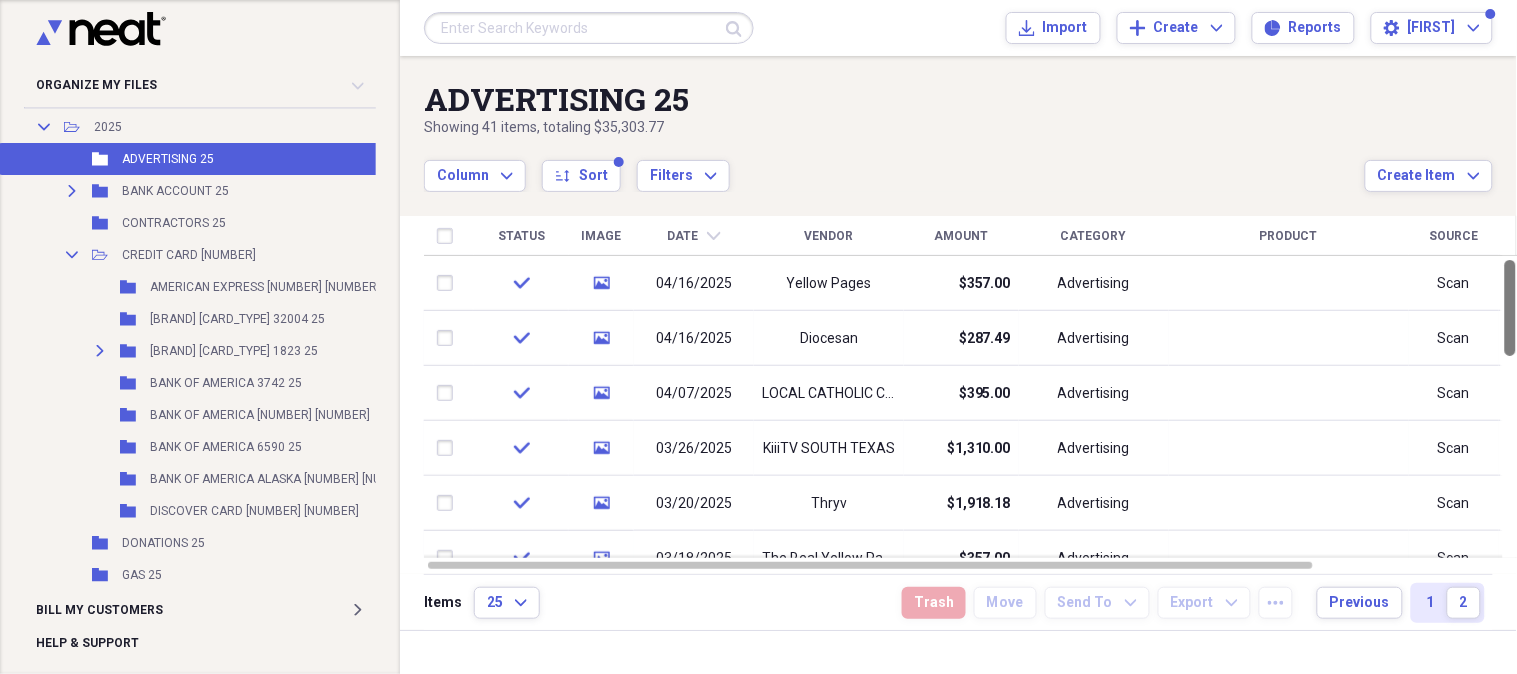drag, startPoint x: 1510, startPoint y: 516, endPoint x: 1474, endPoint y: 231, distance: 287.26468 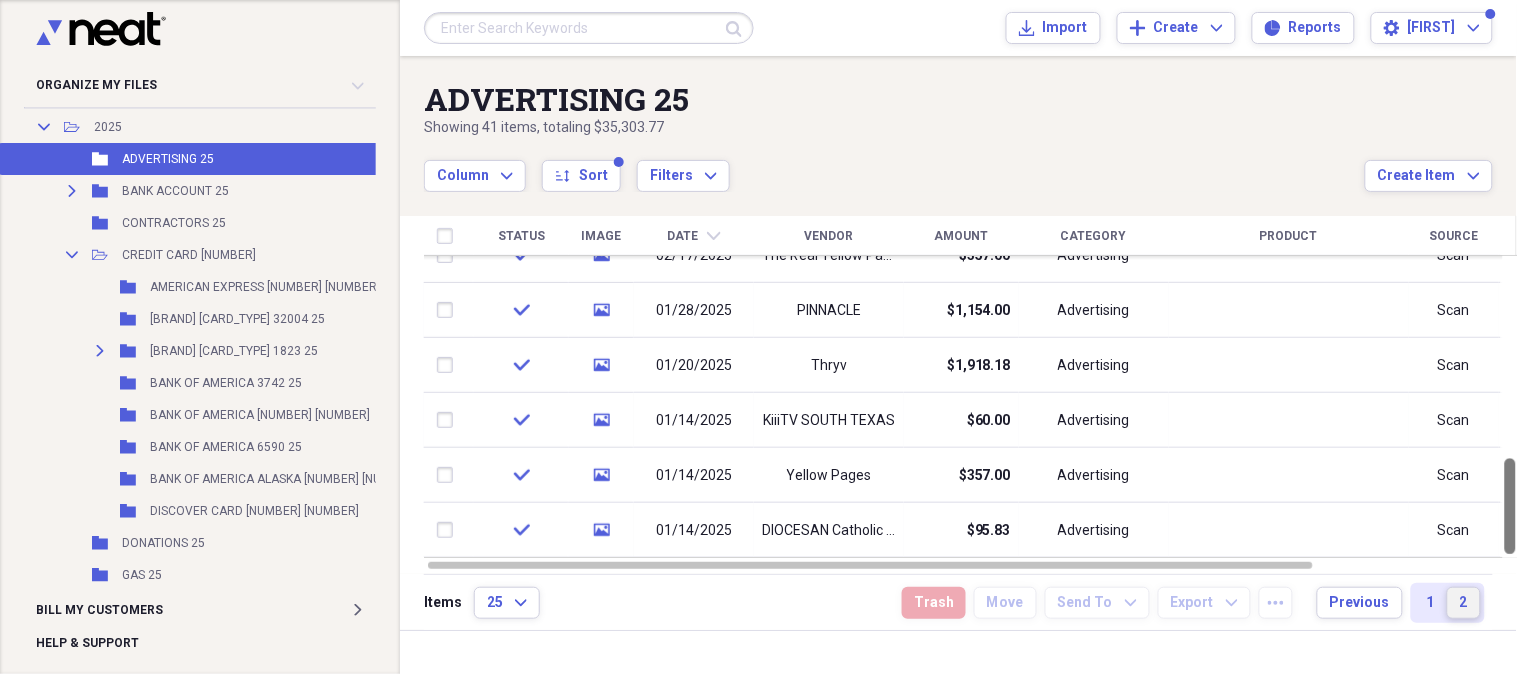 drag, startPoint x: 1507, startPoint y: 323, endPoint x: 1472, endPoint y: 612, distance: 291.11166 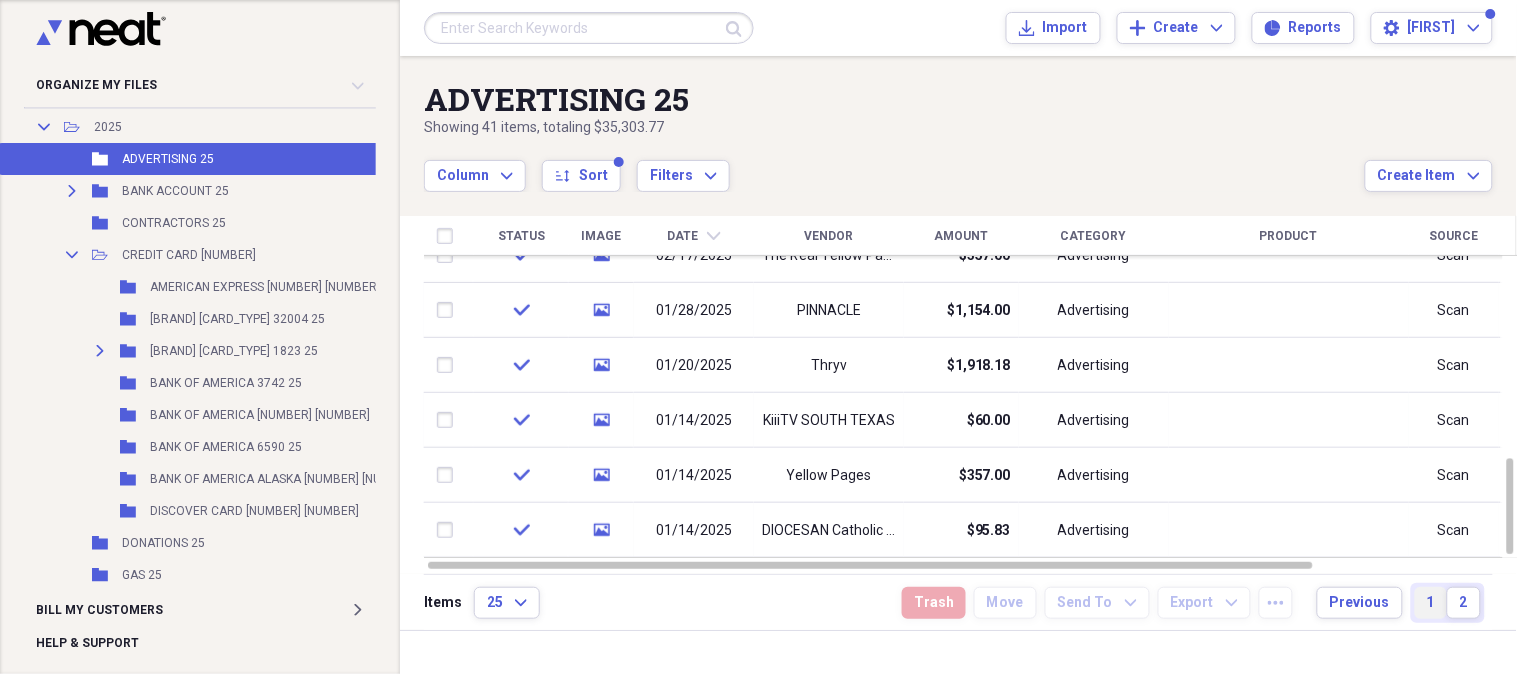 click on "1" at bounding box center [1431, 603] 